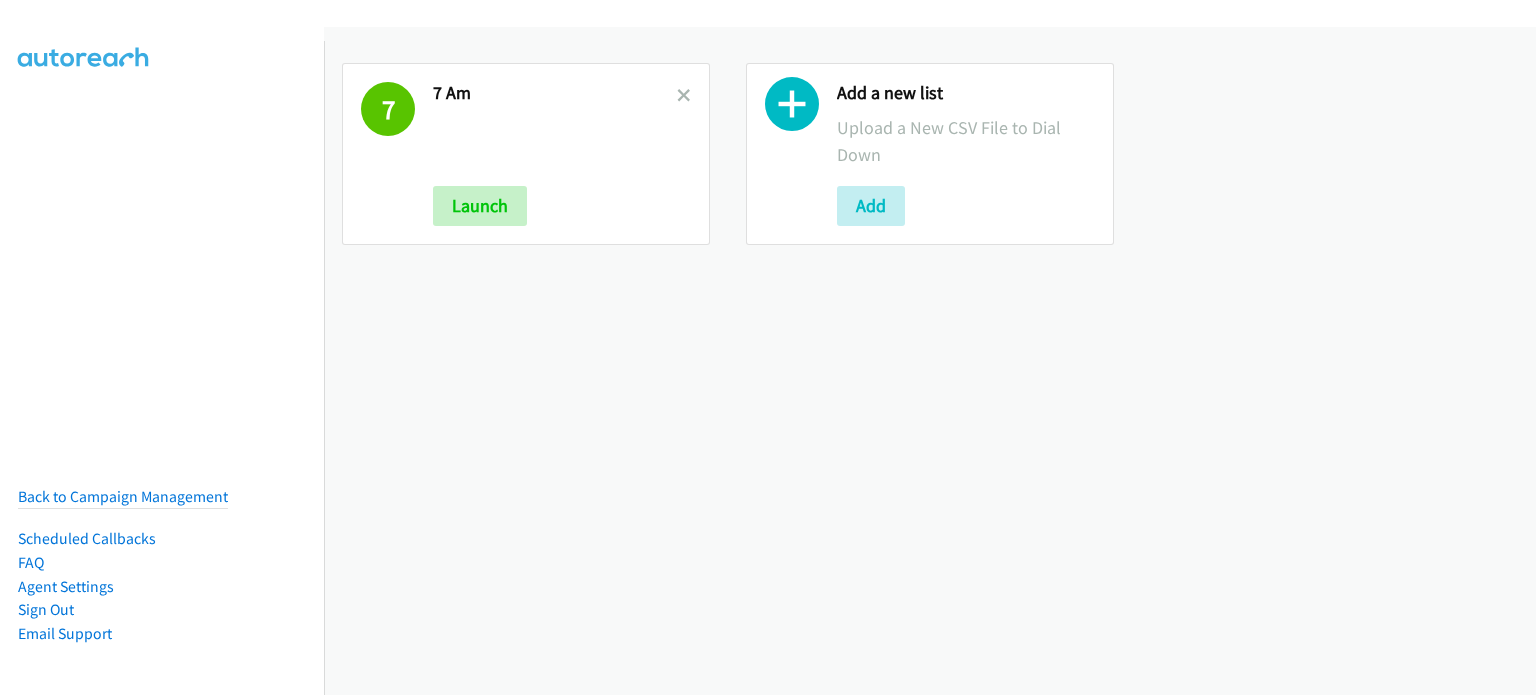 scroll, scrollTop: 0, scrollLeft: 0, axis: both 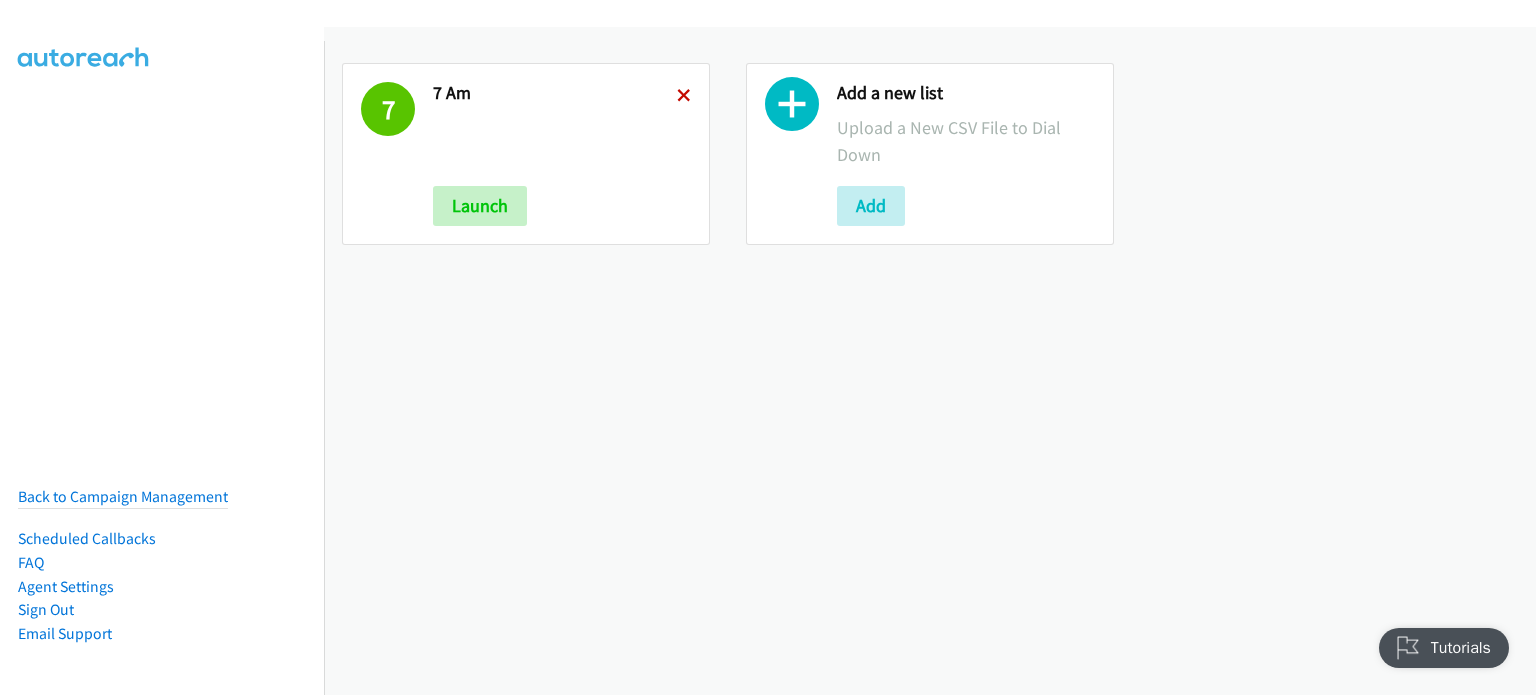 click at bounding box center [684, 97] 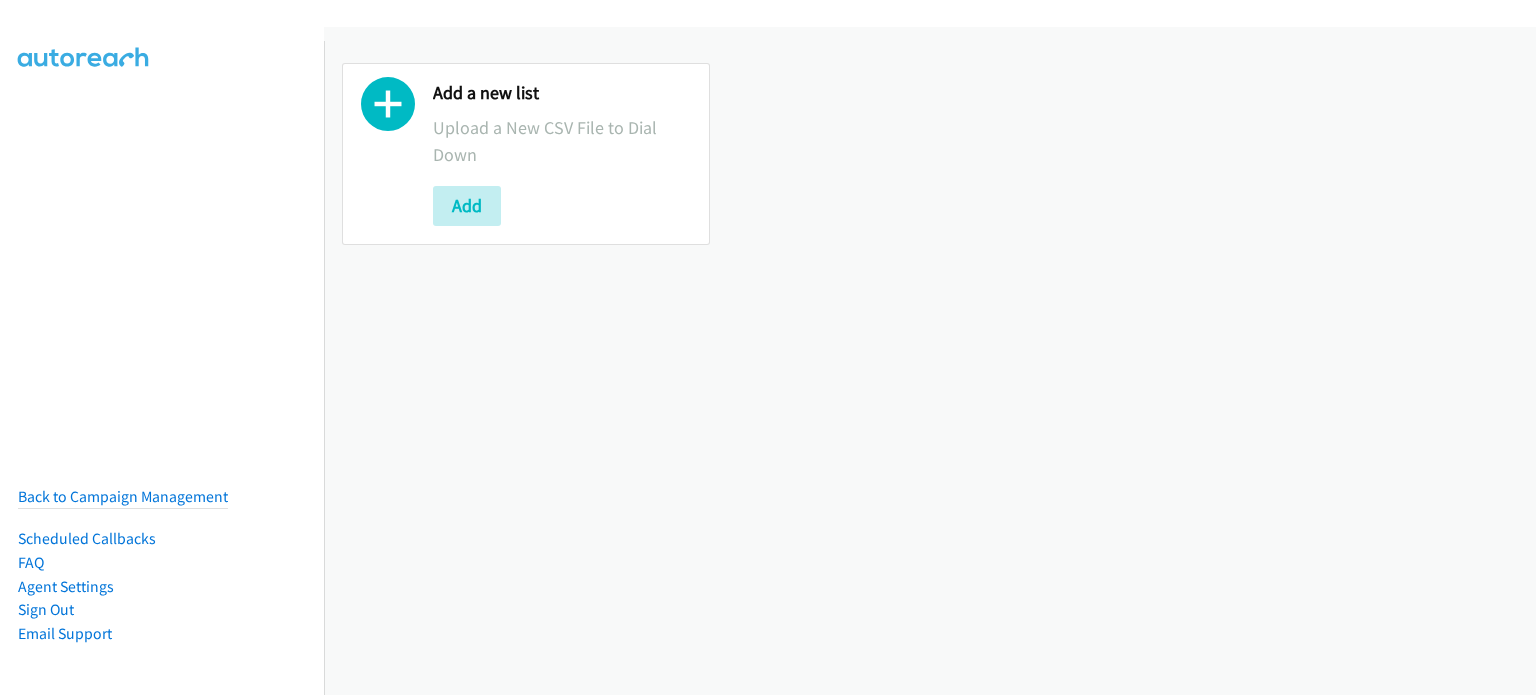 scroll, scrollTop: 0, scrollLeft: 0, axis: both 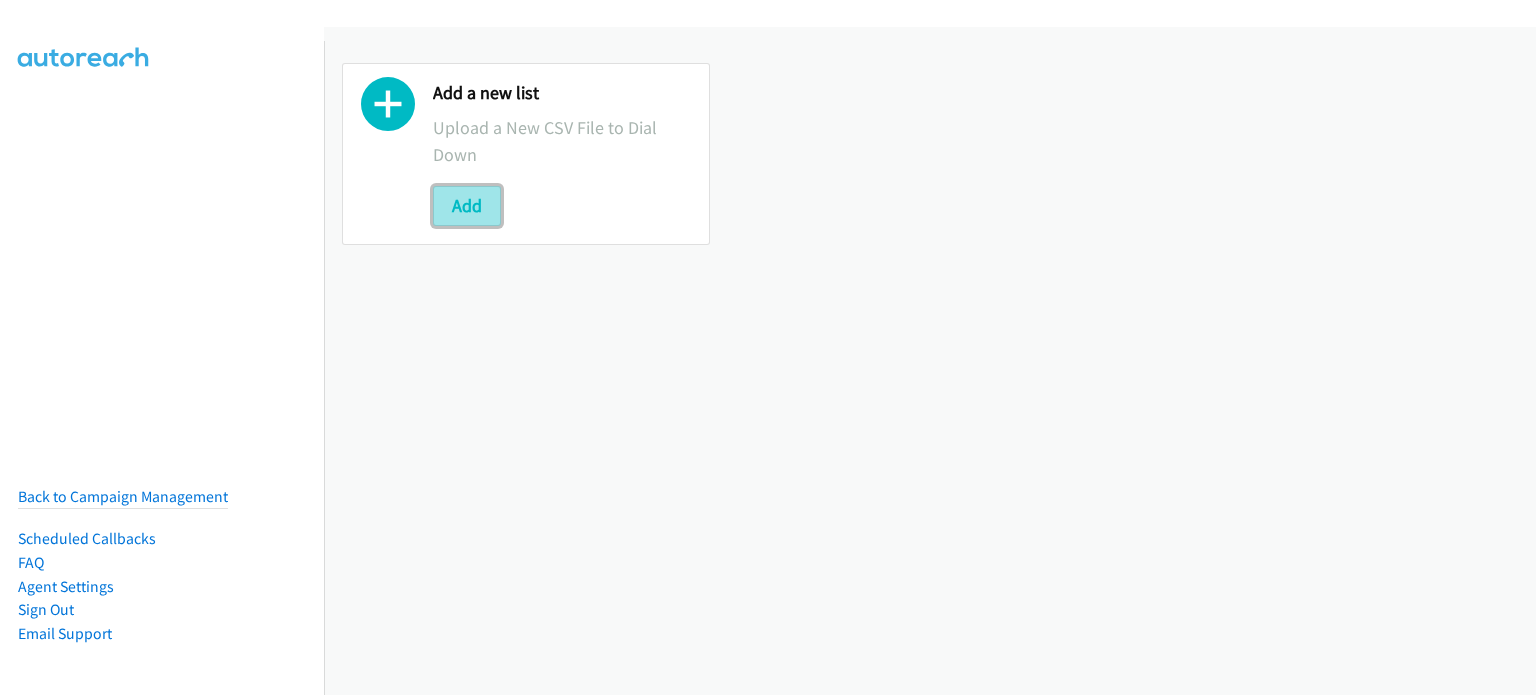 click on "Add" at bounding box center [467, 206] 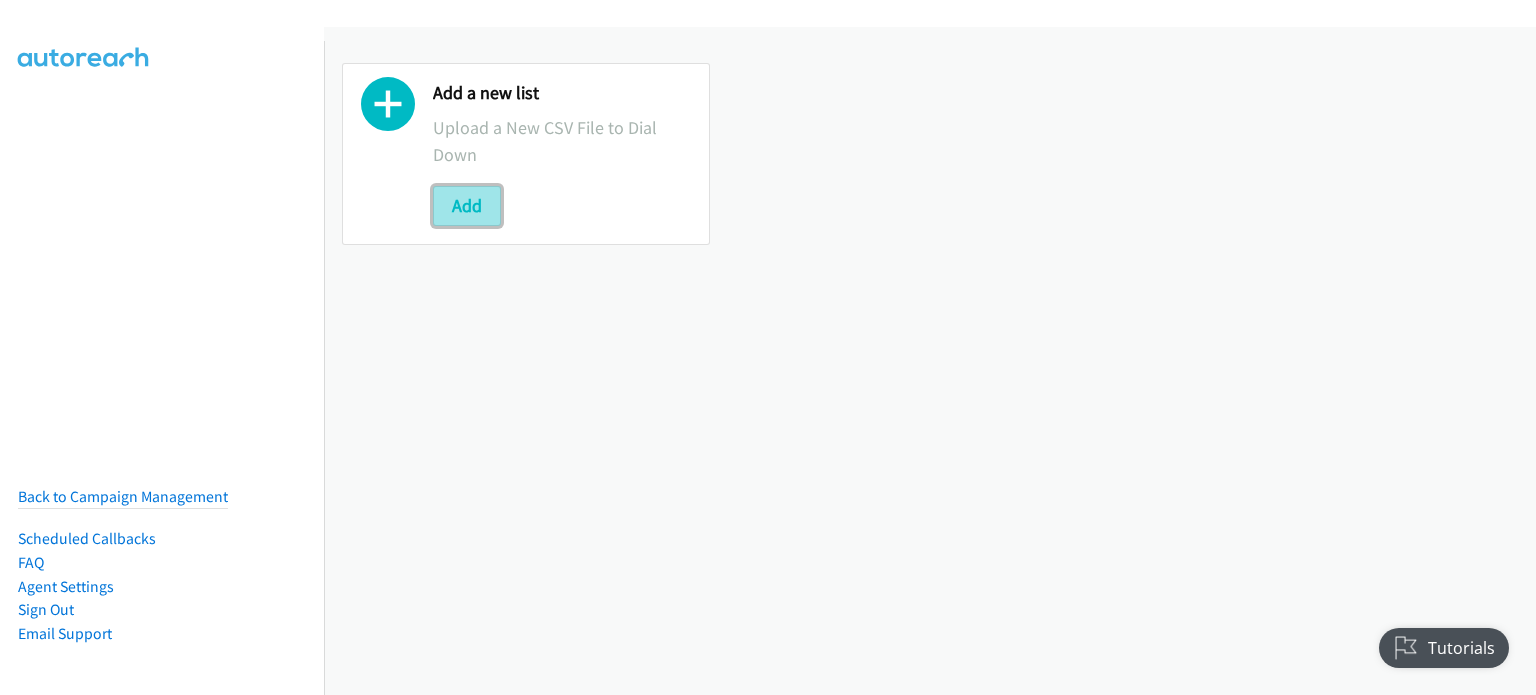scroll, scrollTop: 0, scrollLeft: 0, axis: both 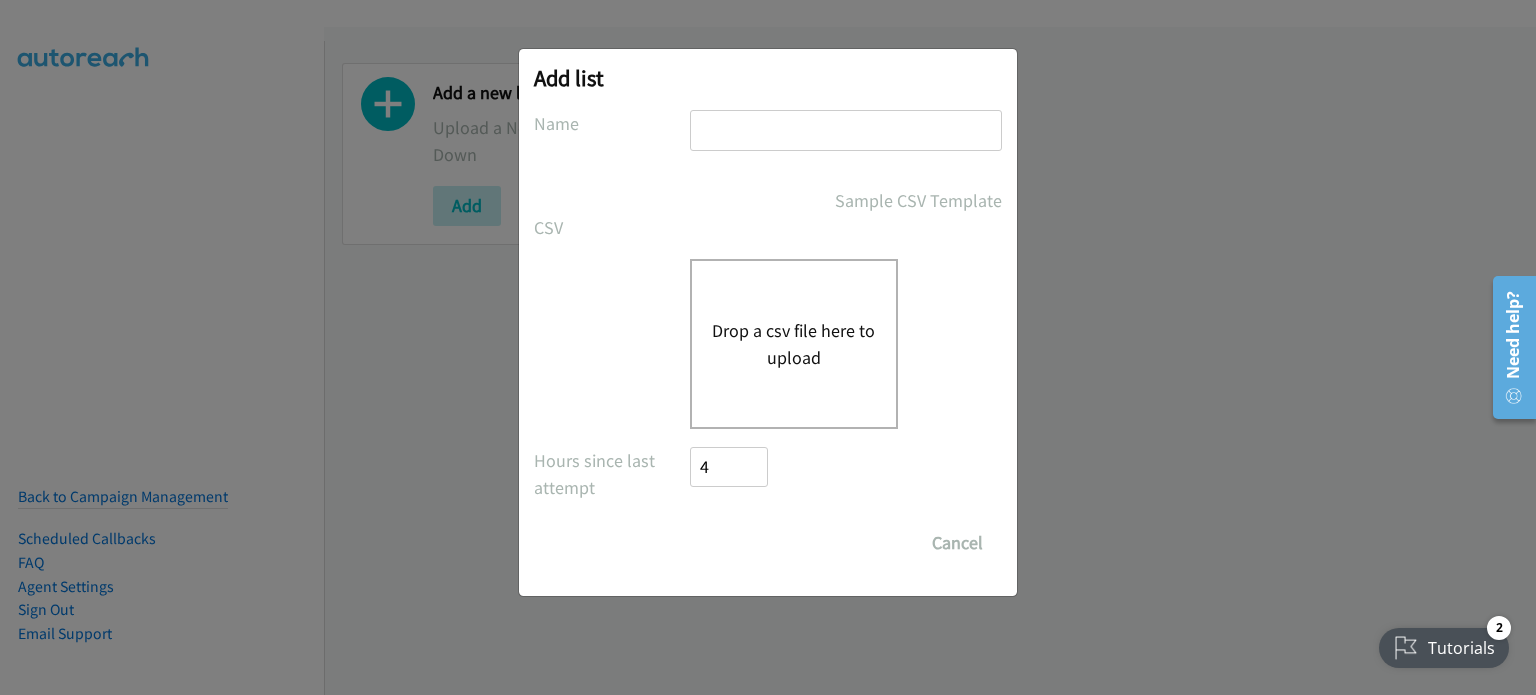 click on "Drop a csv file here to upload" at bounding box center (794, 344) 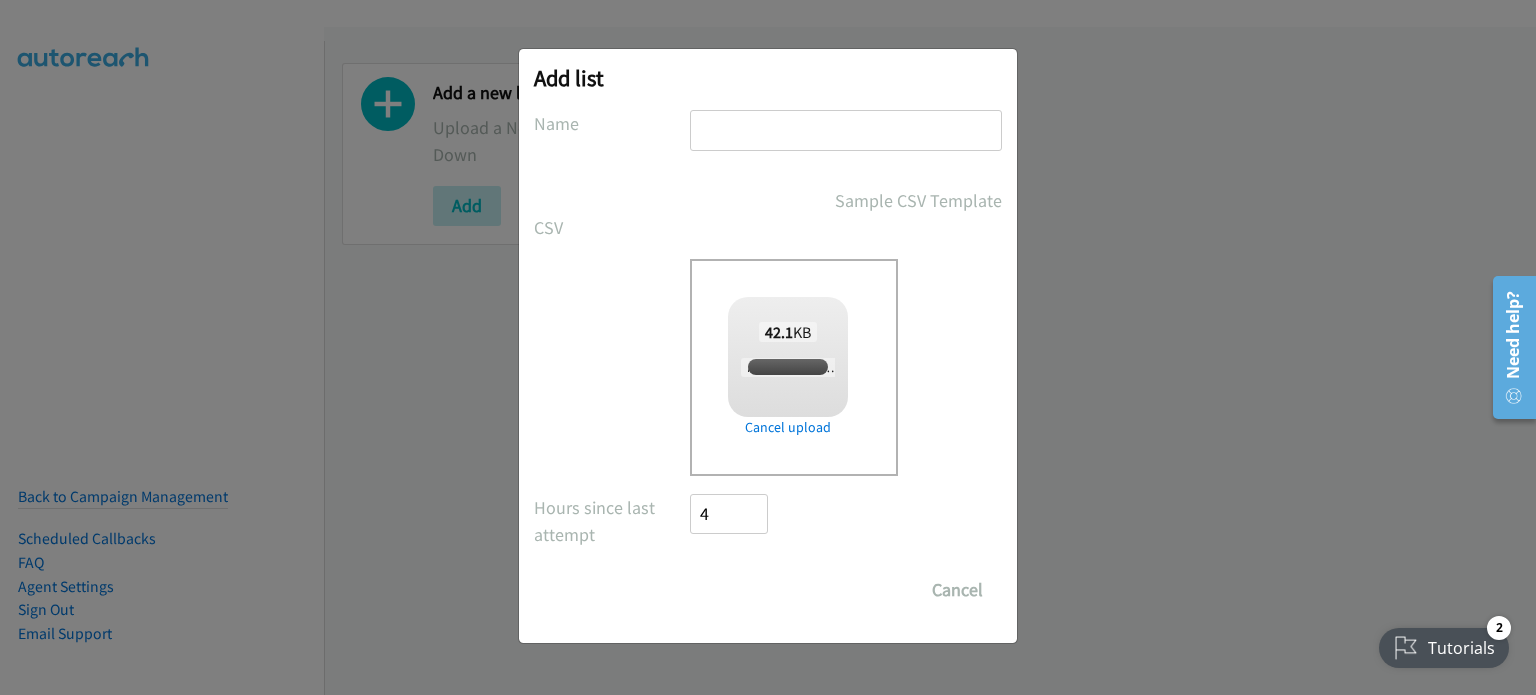 checkbox on "true" 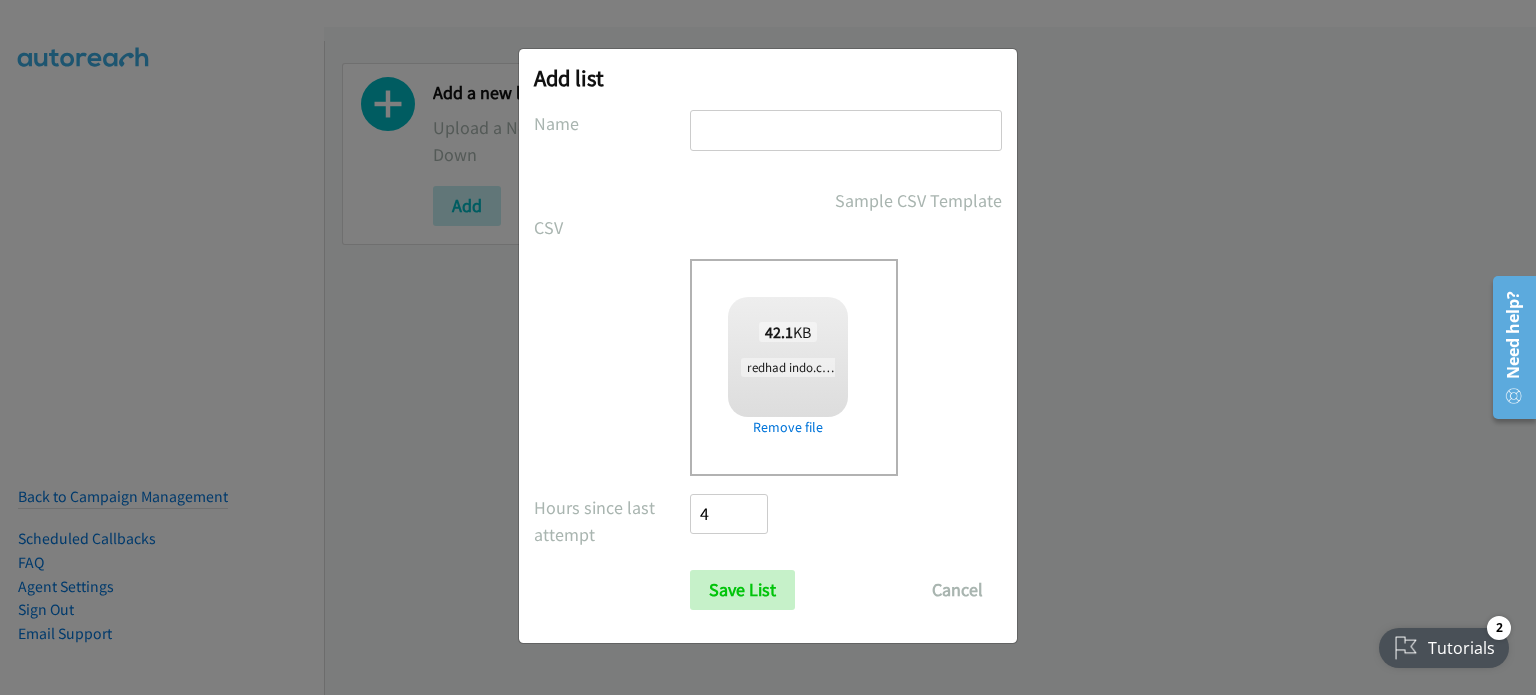 click at bounding box center (846, 130) 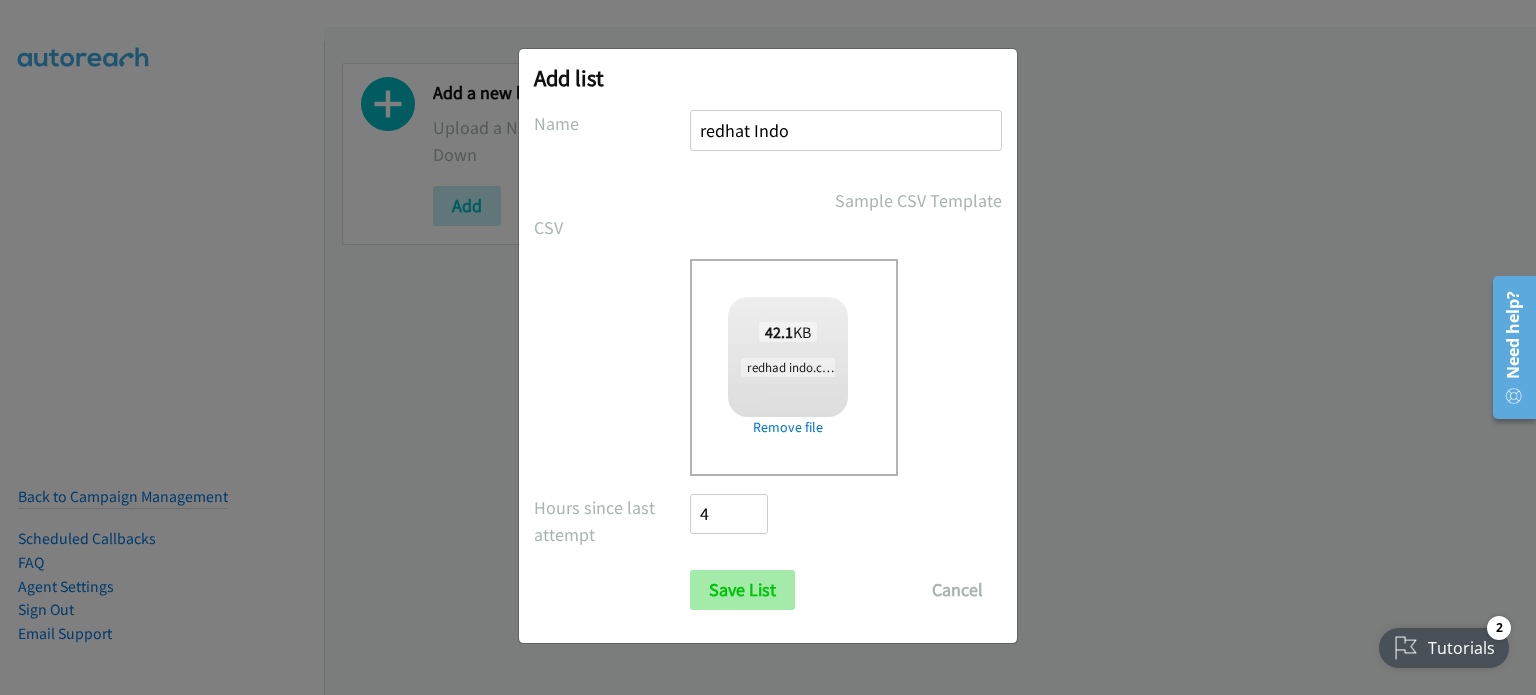 type on "redhat Indo" 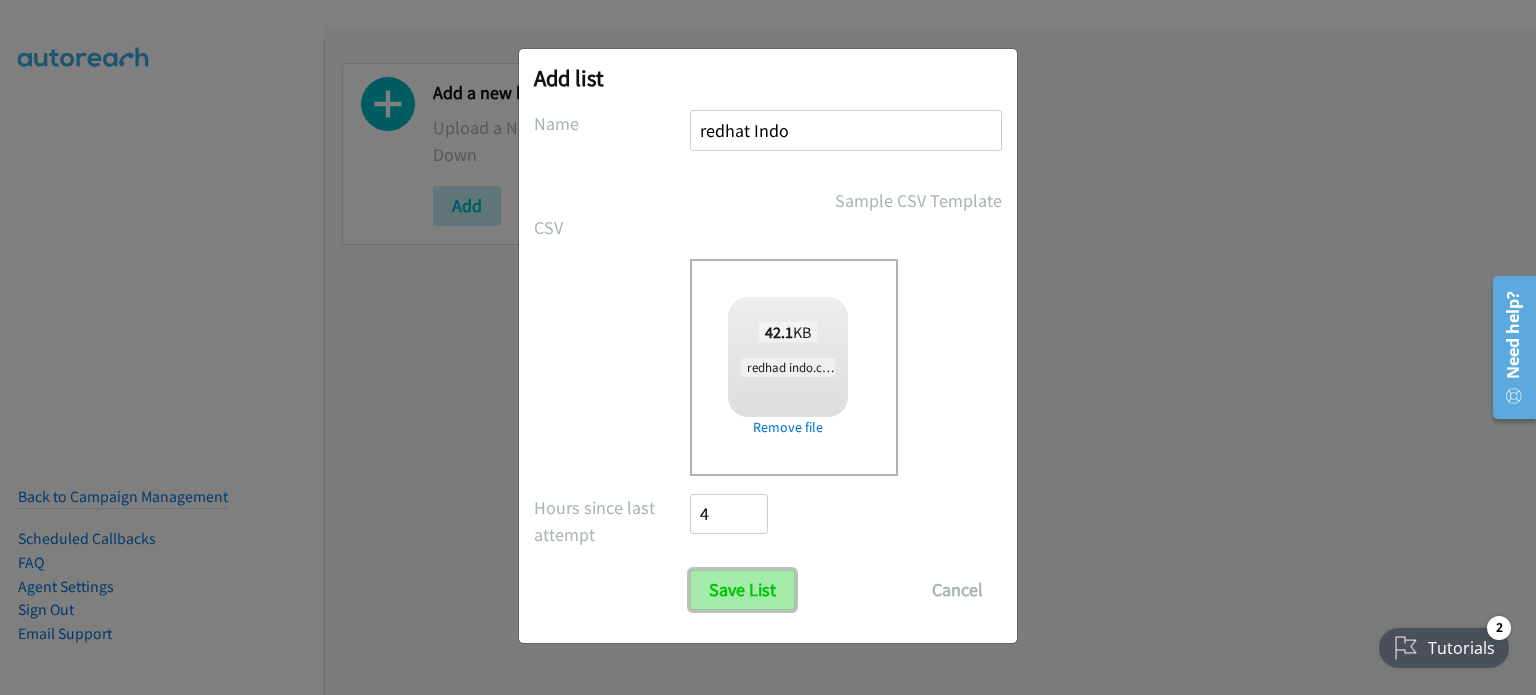 click on "Save List" at bounding box center [742, 590] 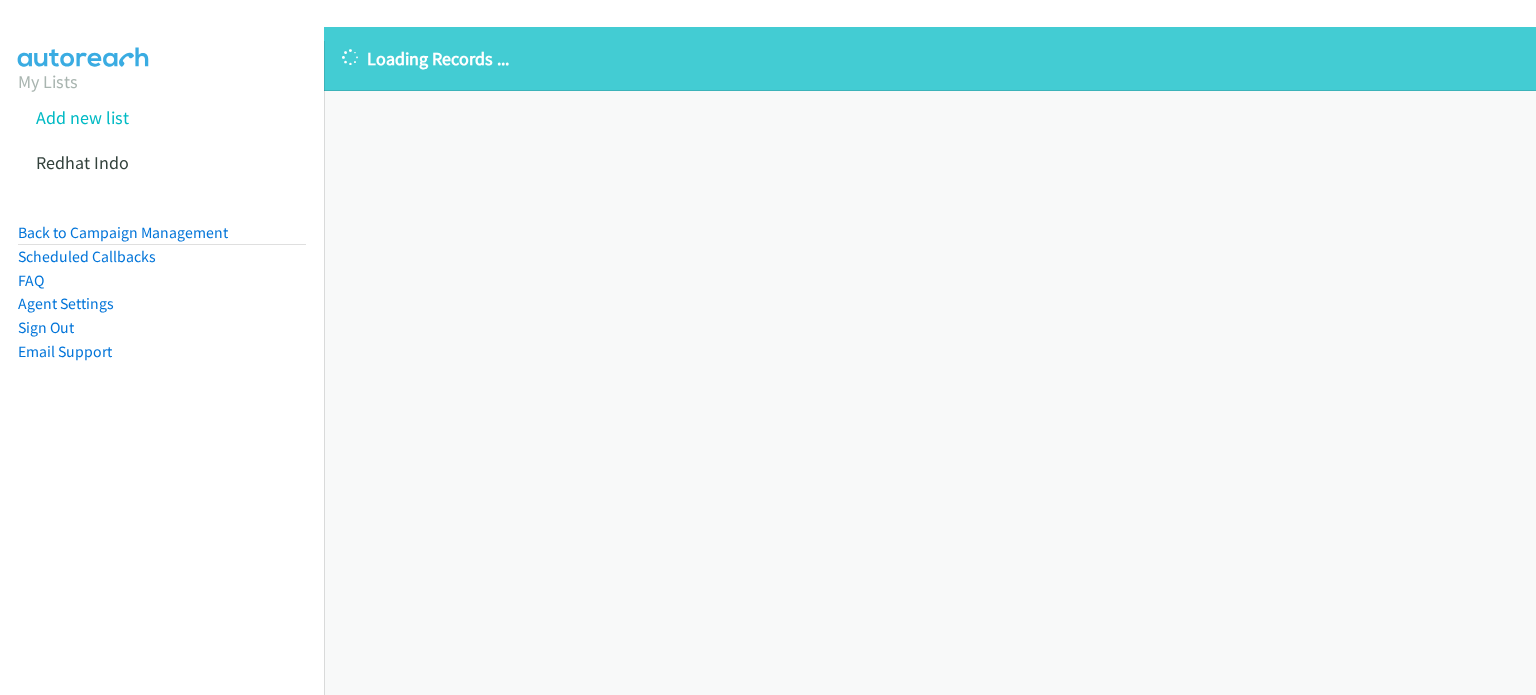 scroll, scrollTop: 0, scrollLeft: 0, axis: both 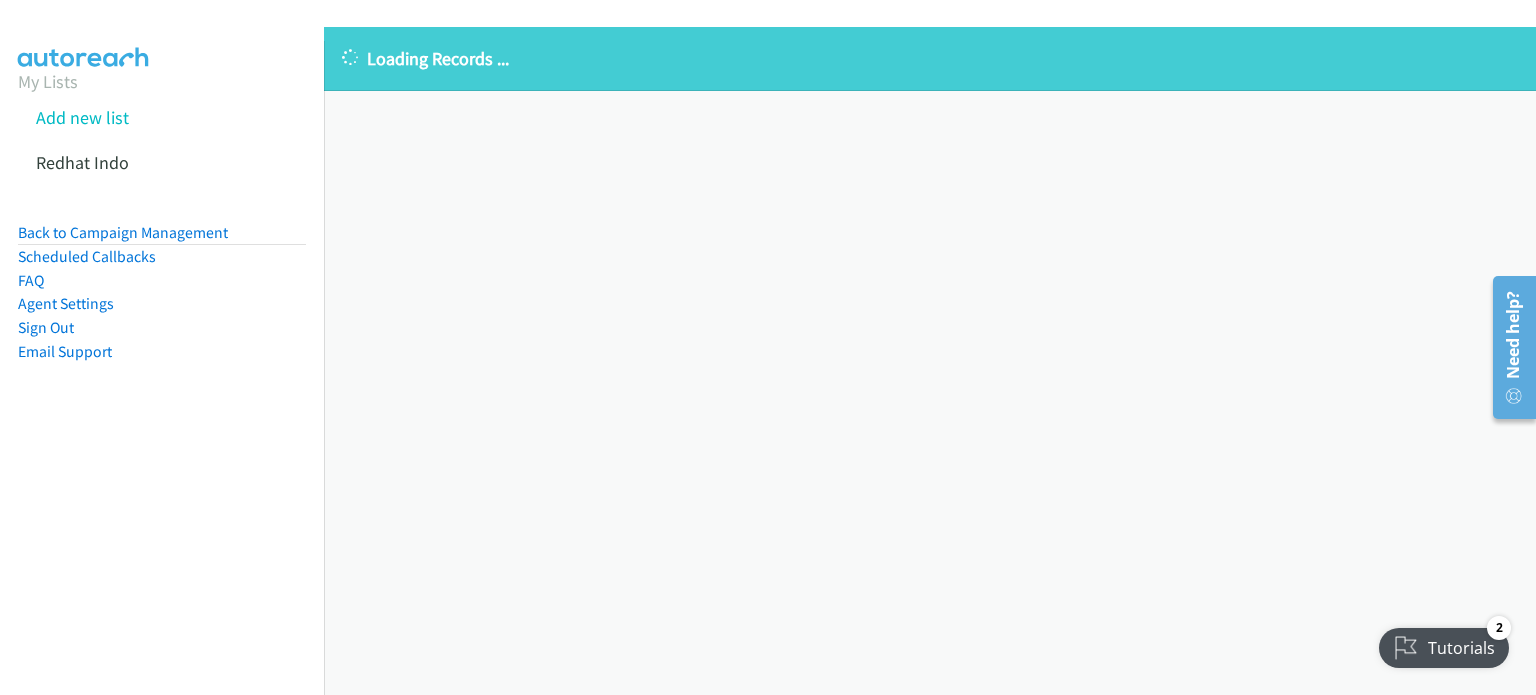 click at bounding box center (759, 38) 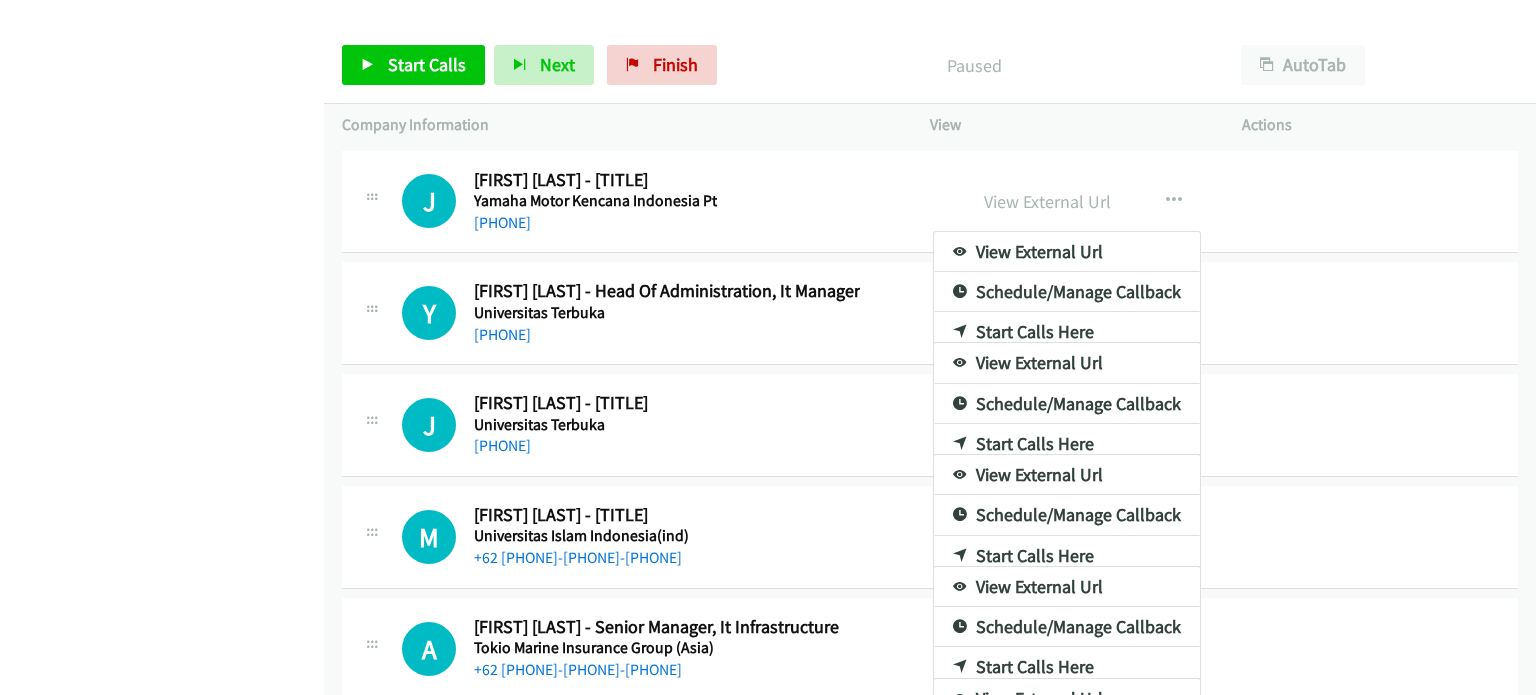 scroll, scrollTop: 0, scrollLeft: 0, axis: both 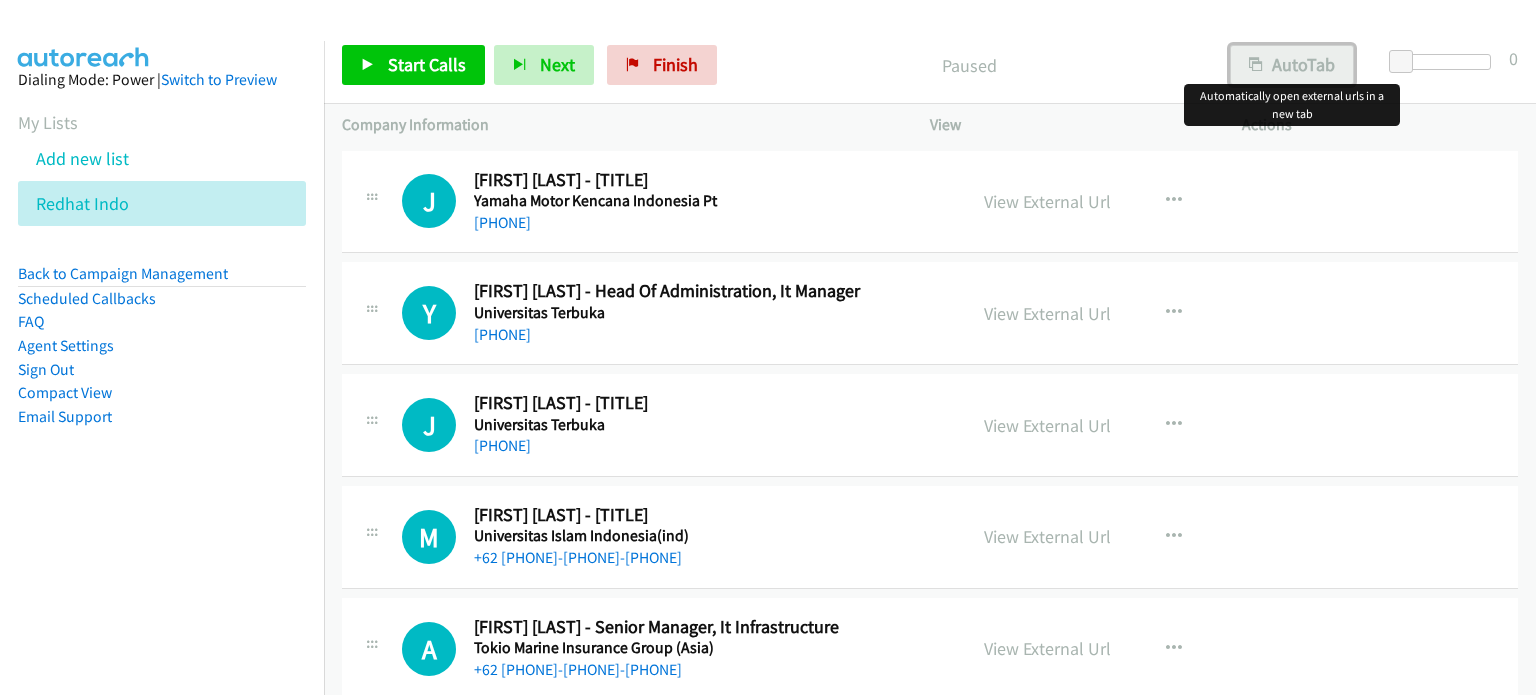 click on "AutoTab" at bounding box center [1292, 65] 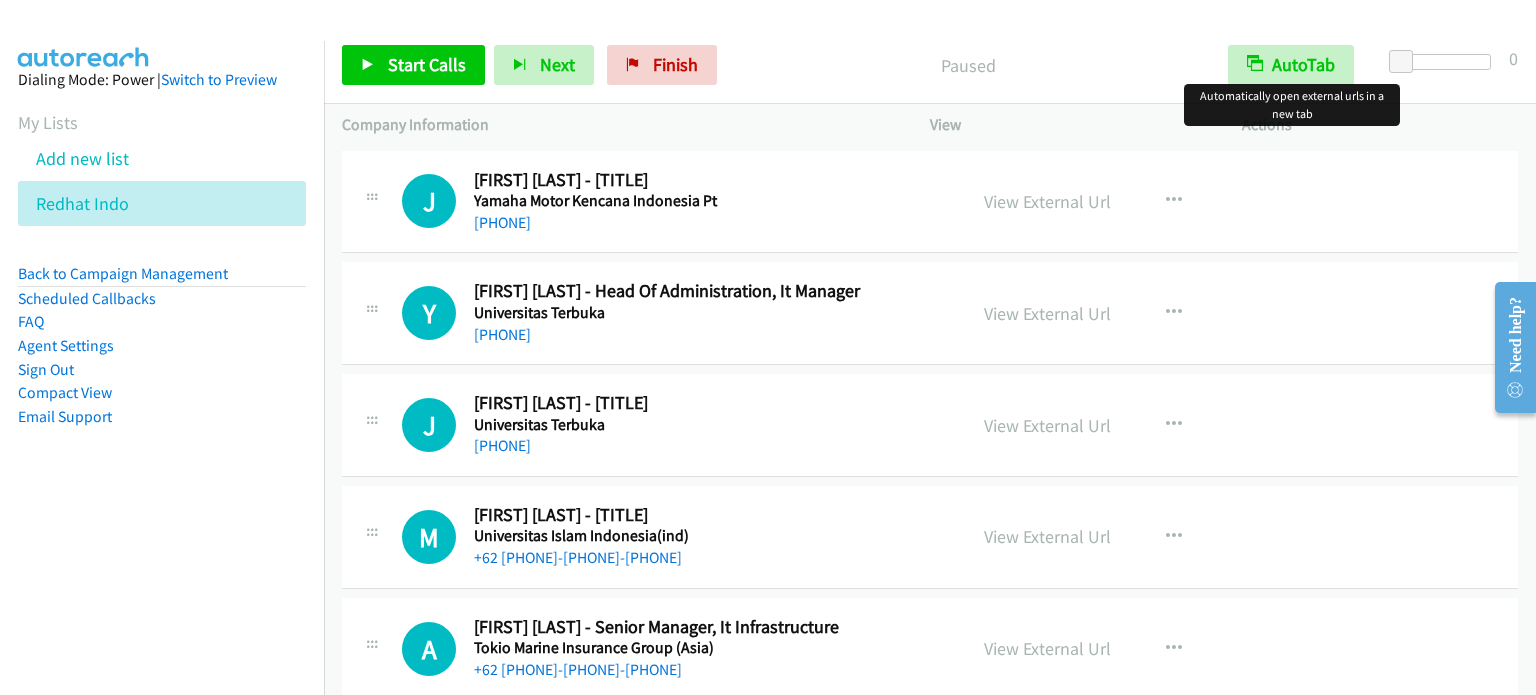 click on "Start Calls
Pause
Next
Finish
Paused
AutoTab
AutoTab
0" at bounding box center (930, 65) 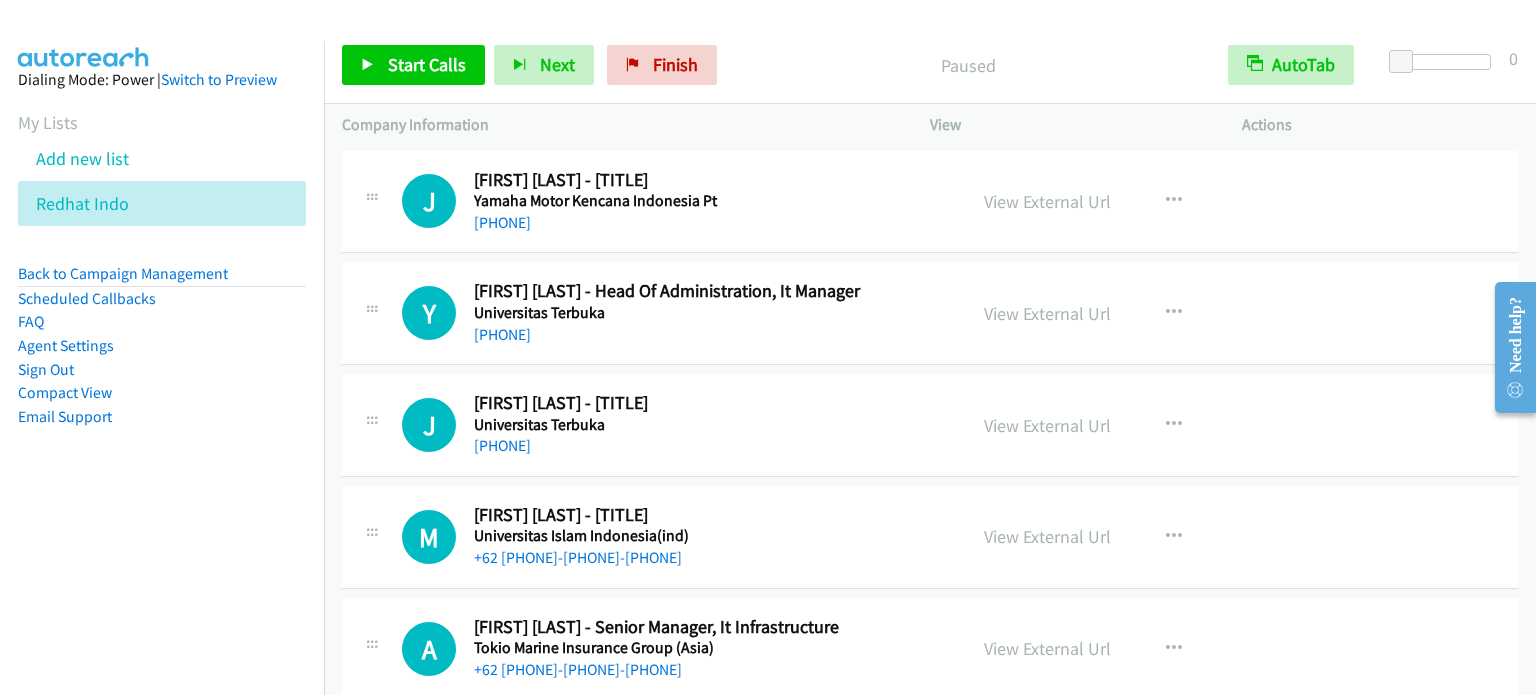 click on "Start Calls
Pause
Next
Finish
Paused
AutoTab
AutoTab
0" at bounding box center (930, 65) 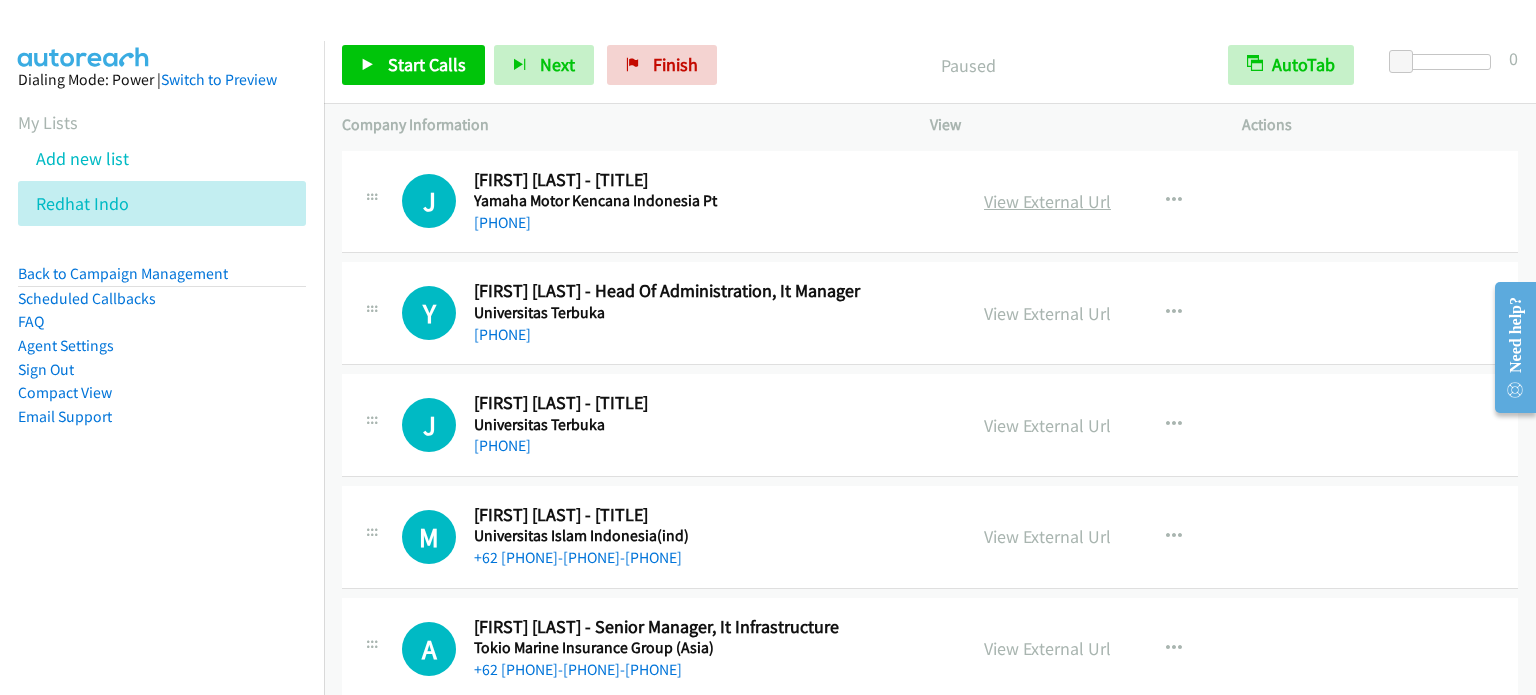 click on "View External Url" at bounding box center (1047, 201) 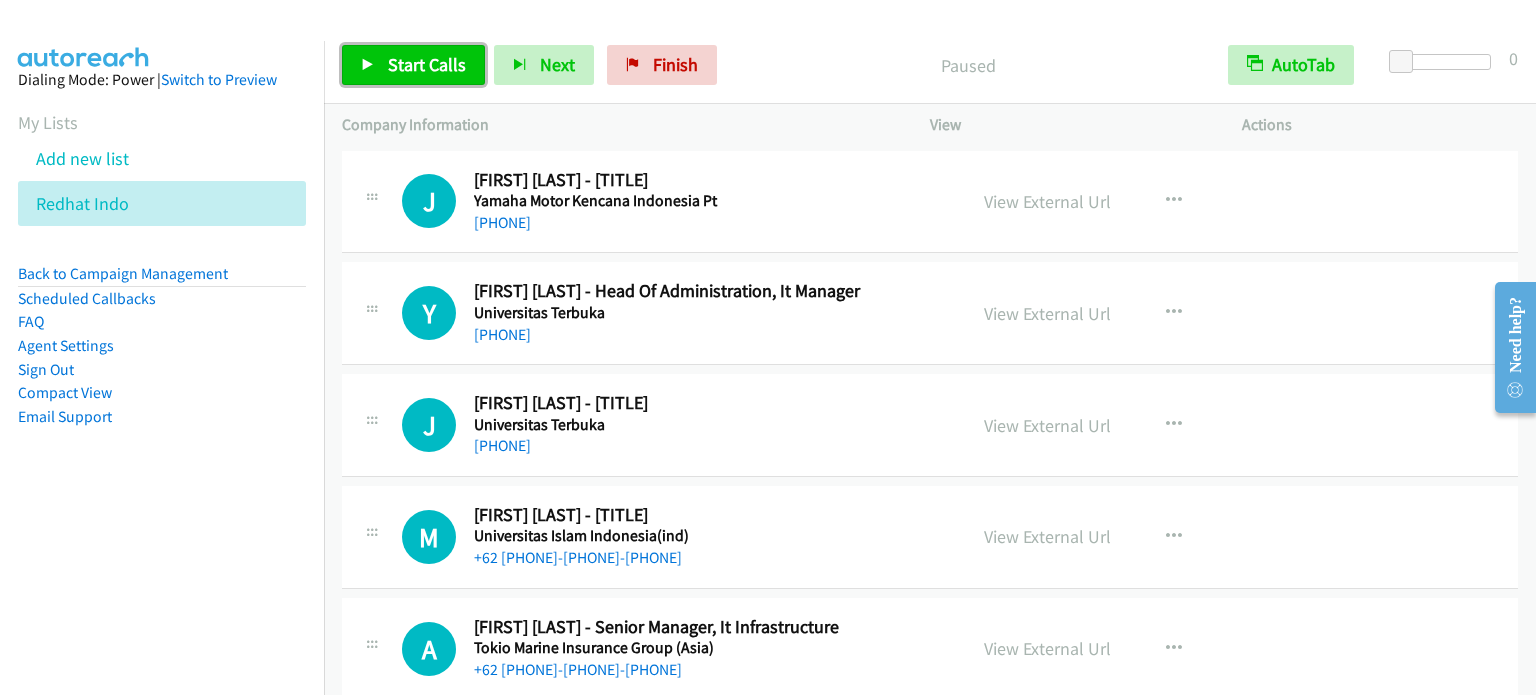 click on "Start Calls" at bounding box center (427, 64) 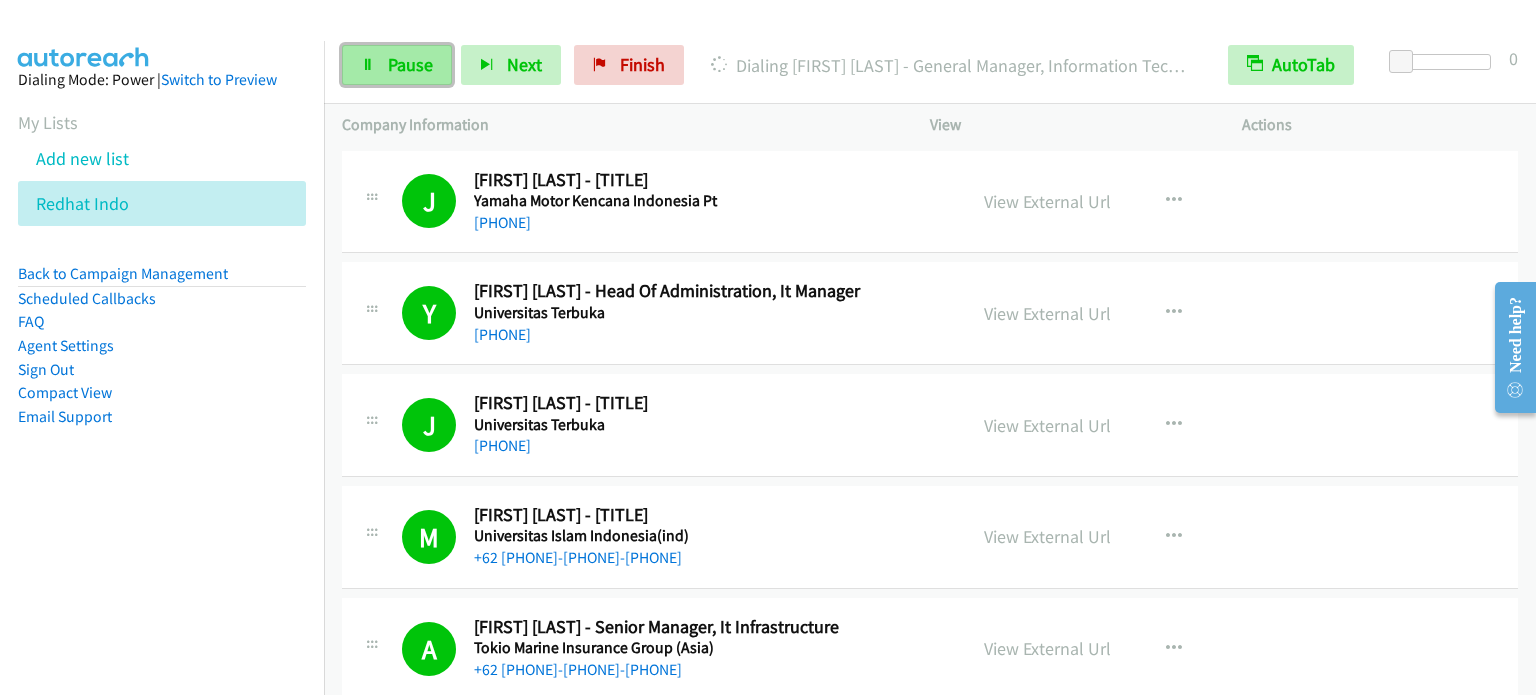 click on "Pause" at bounding box center [410, 64] 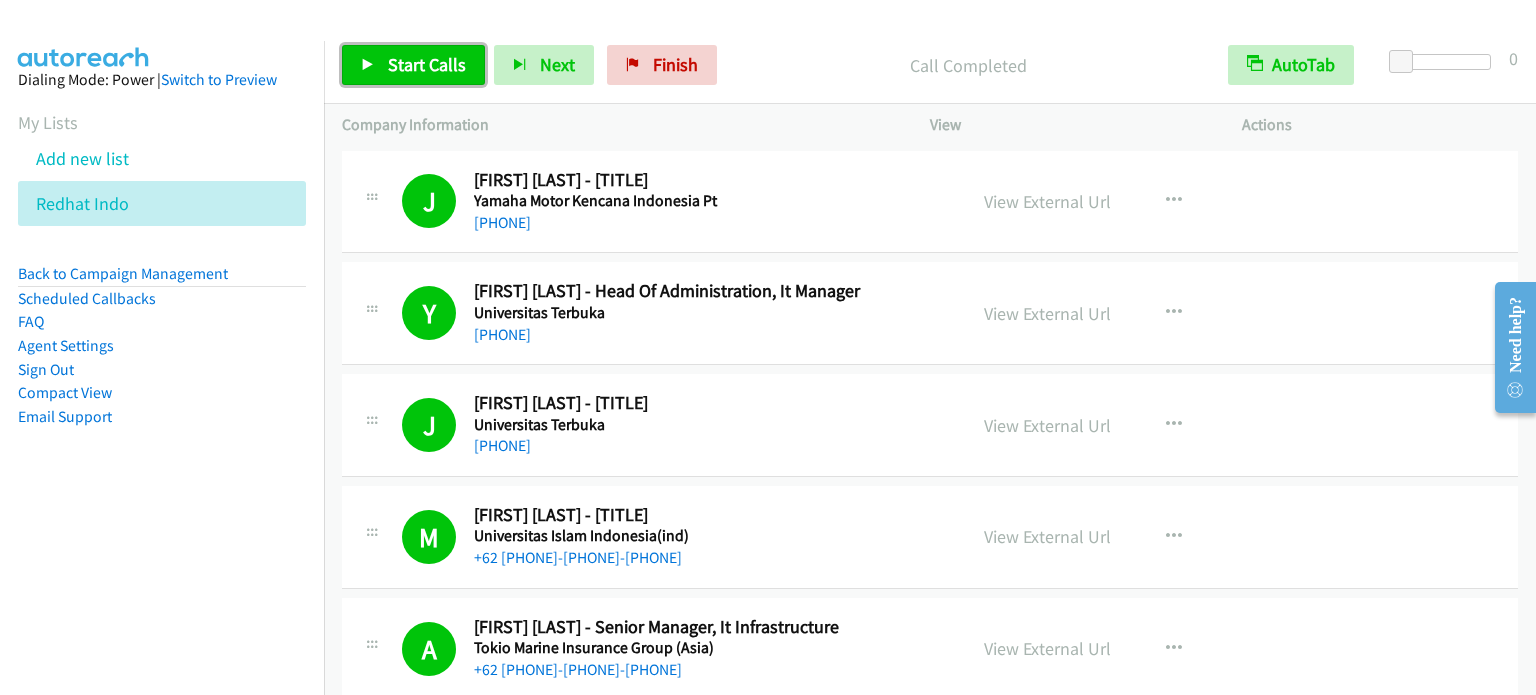 click on "Start Calls" at bounding box center [427, 64] 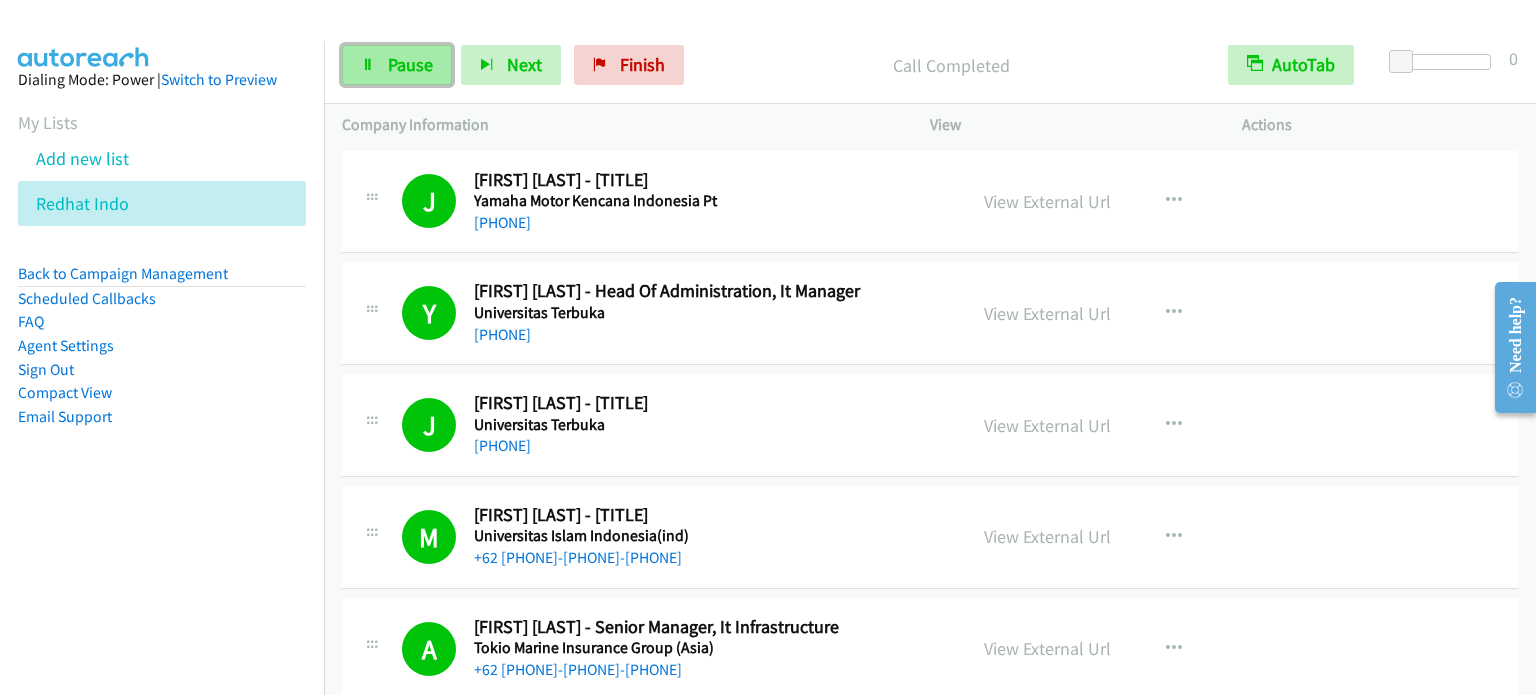 click on "Pause" at bounding box center (410, 64) 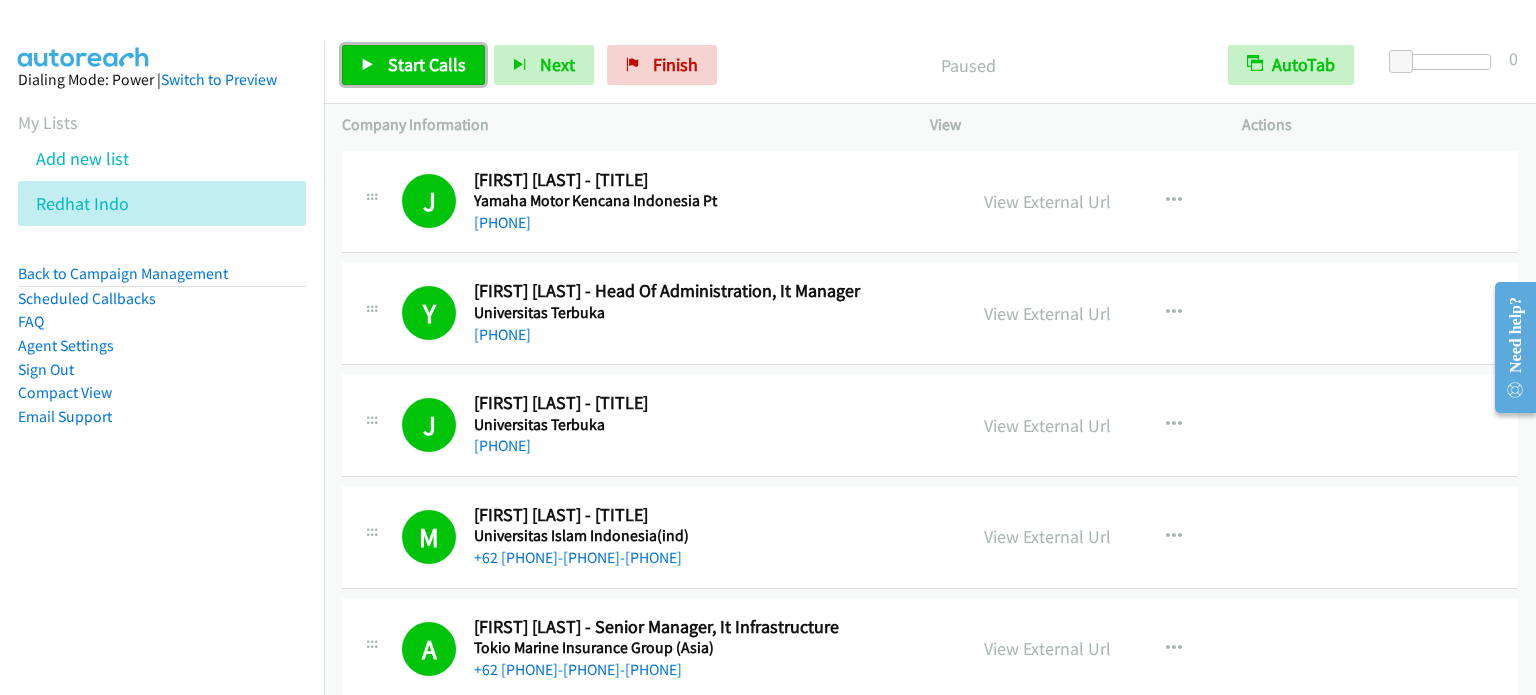 click on "Start Calls" at bounding box center (427, 64) 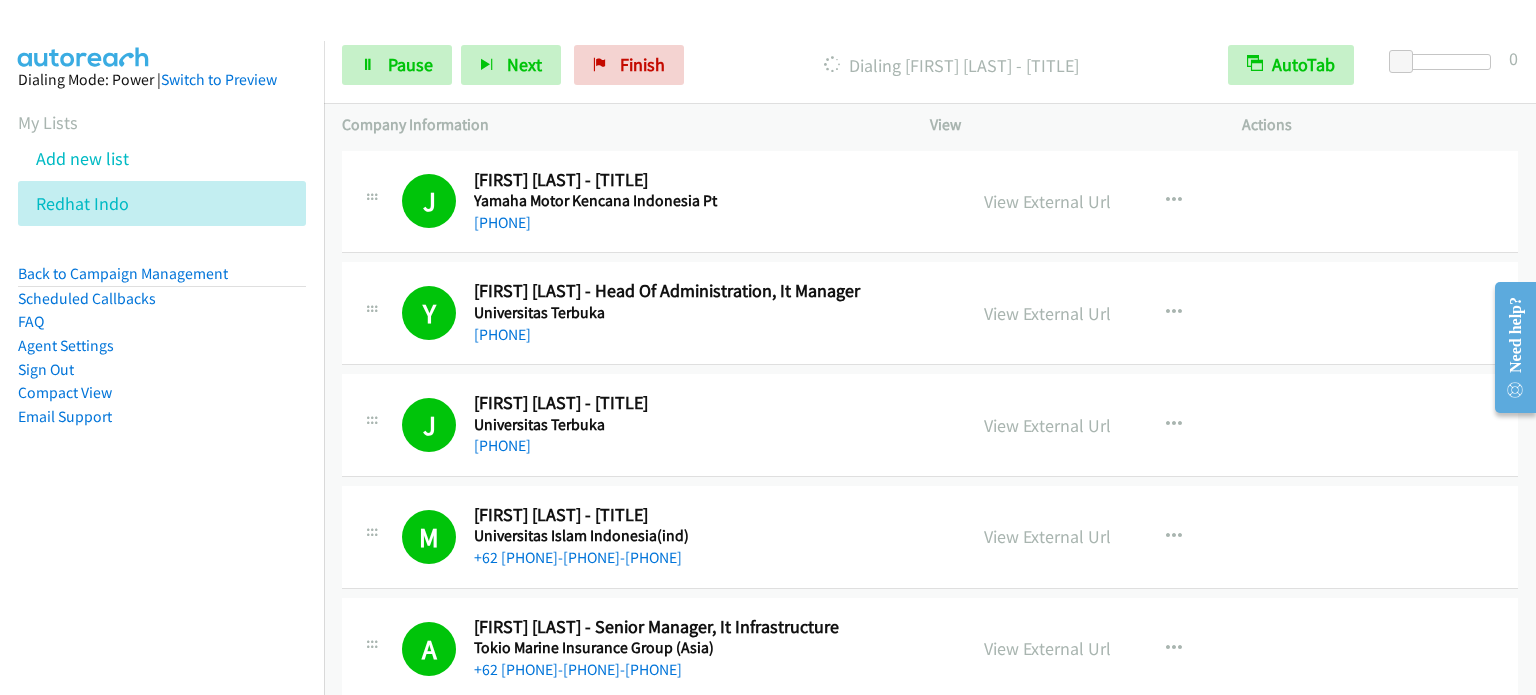 drag, startPoint x: 236, startPoint y: 398, endPoint x: 248, endPoint y: 380, distance: 21.633308 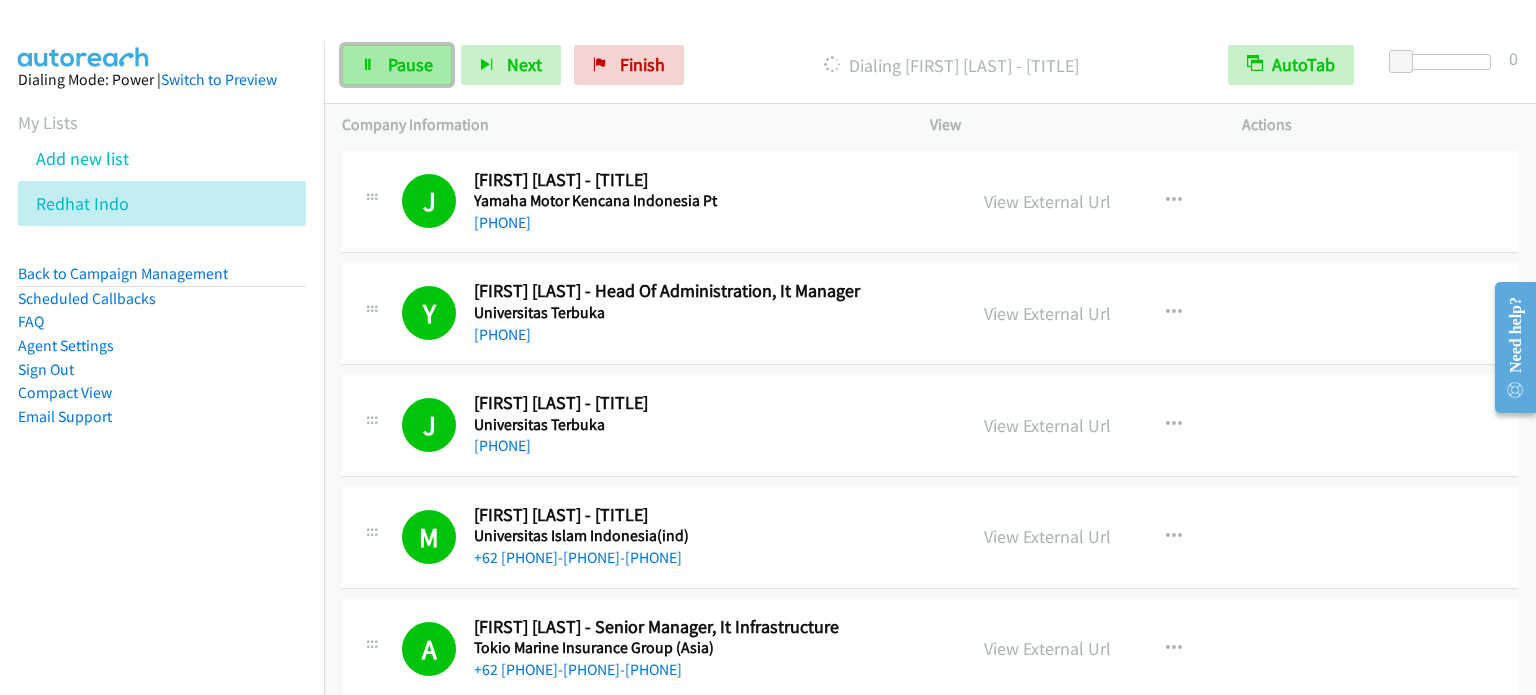 click on "Pause" at bounding box center [410, 64] 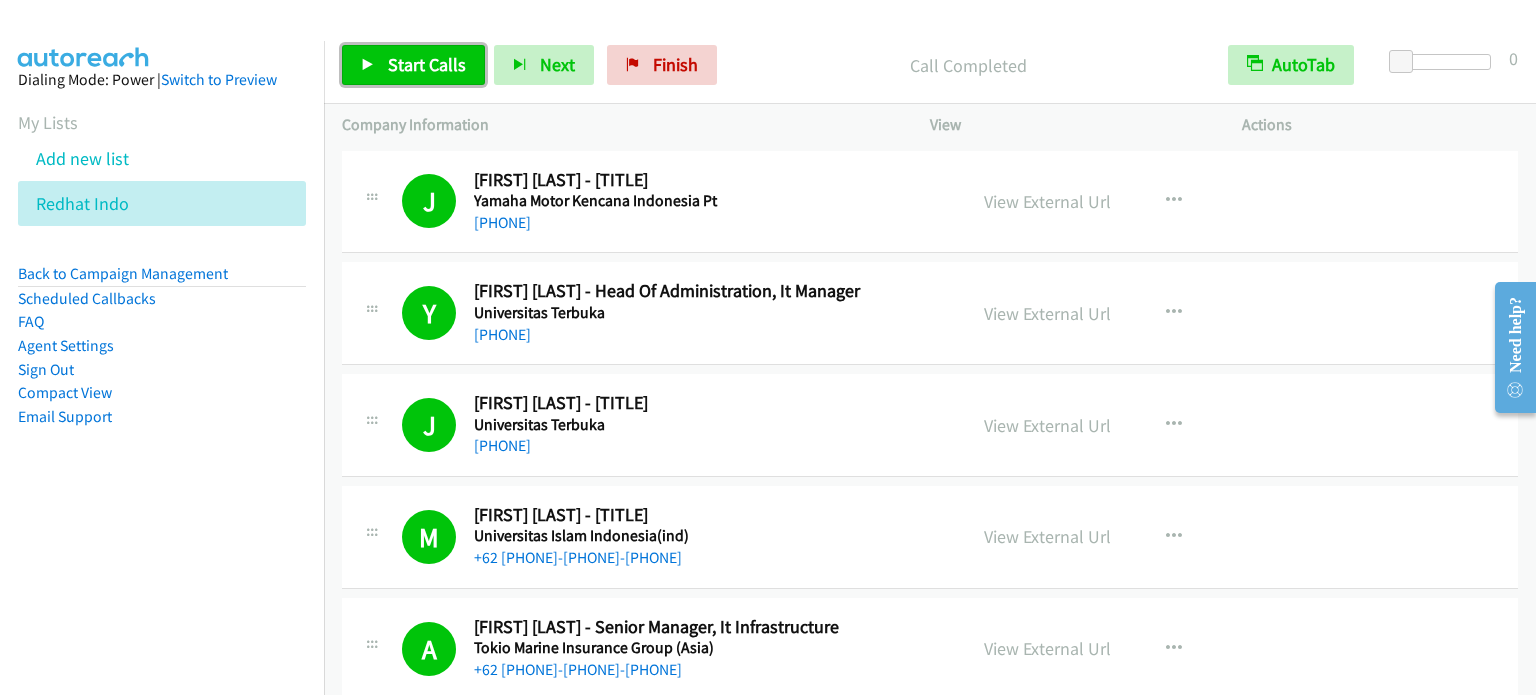 click on "Start Calls" at bounding box center (427, 64) 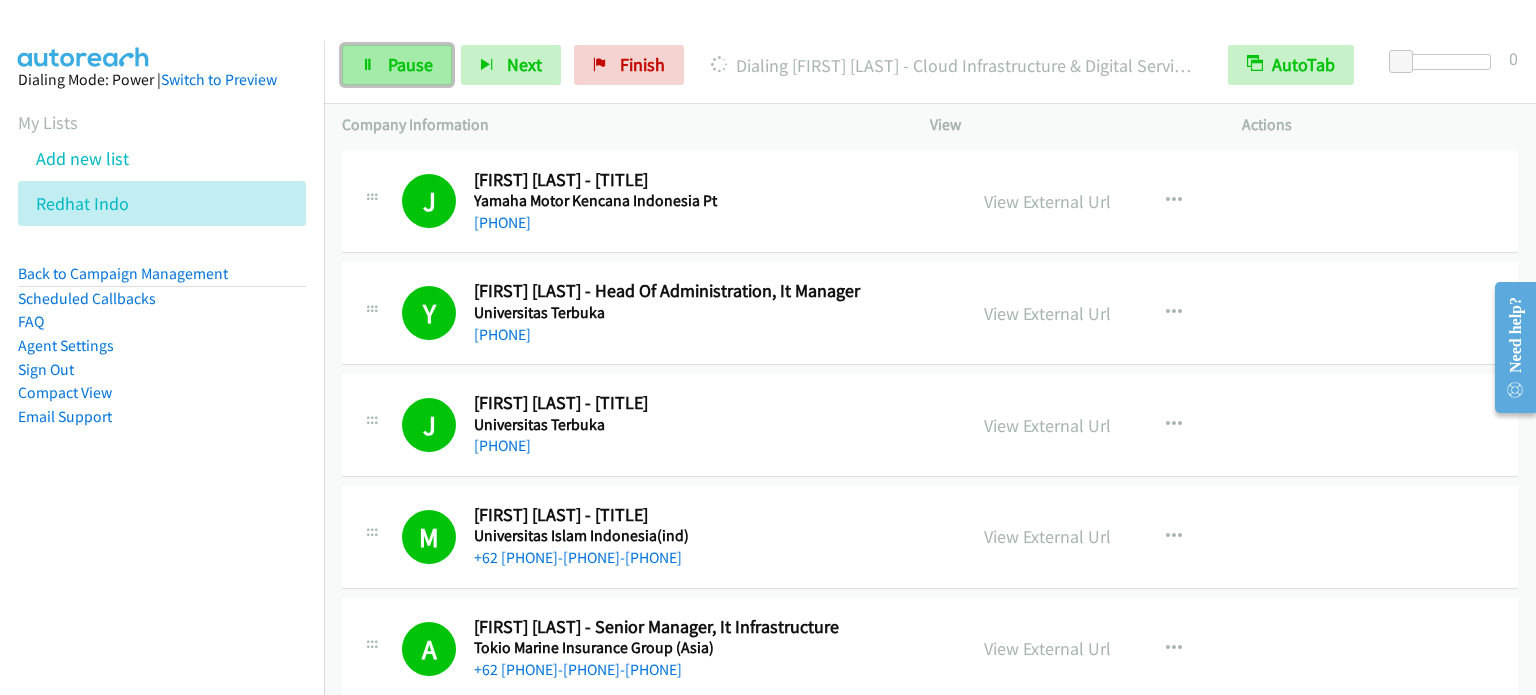 click on "Pause" at bounding box center [410, 64] 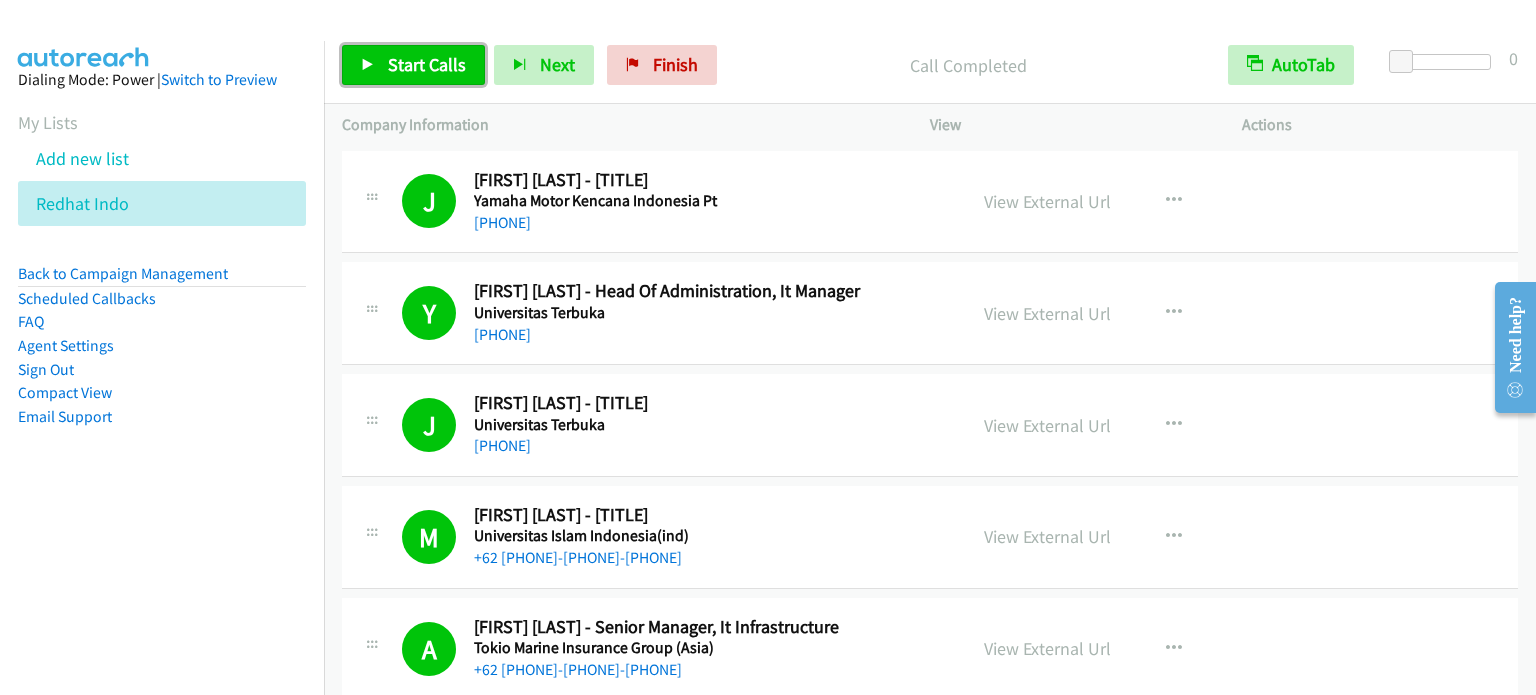 click on "Start Calls" at bounding box center [427, 64] 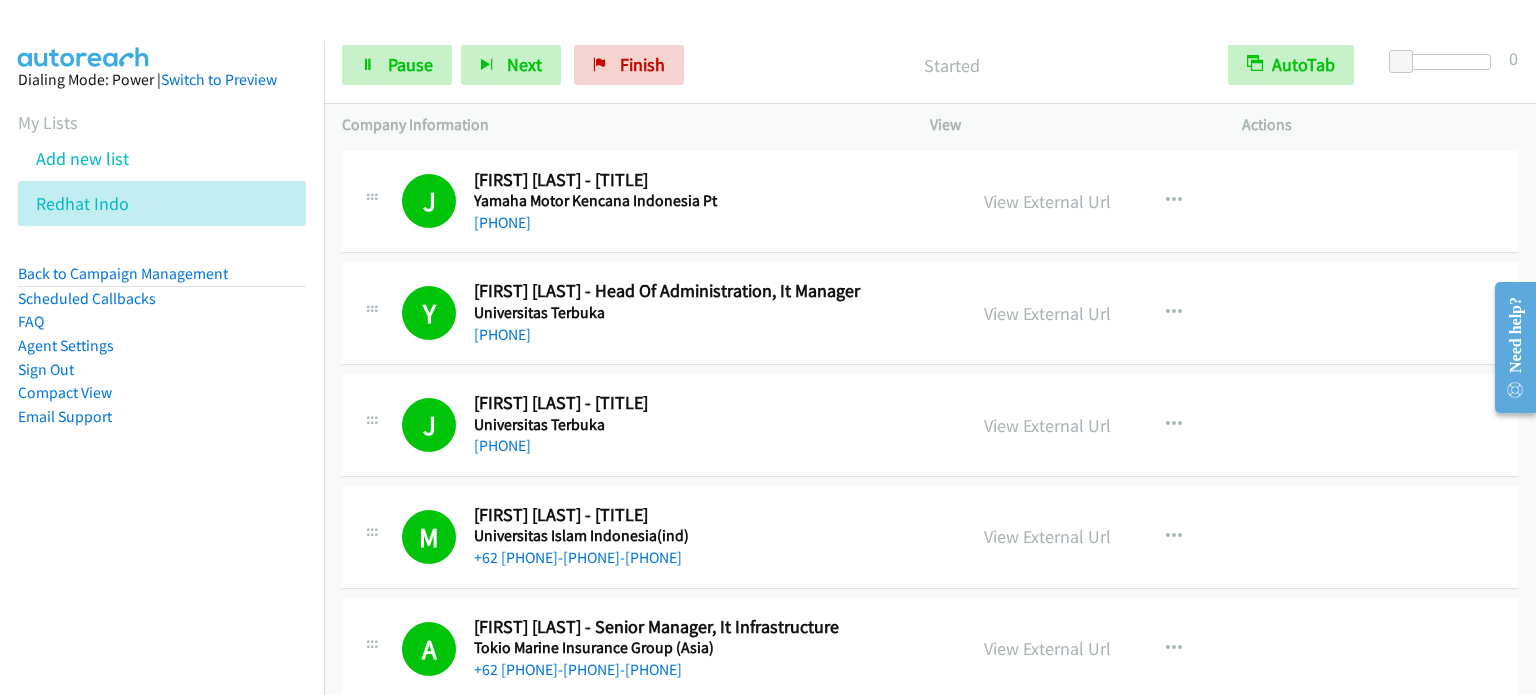 drag, startPoint x: 193, startPoint y: 488, endPoint x: 244, endPoint y: 407, distance: 95.71834 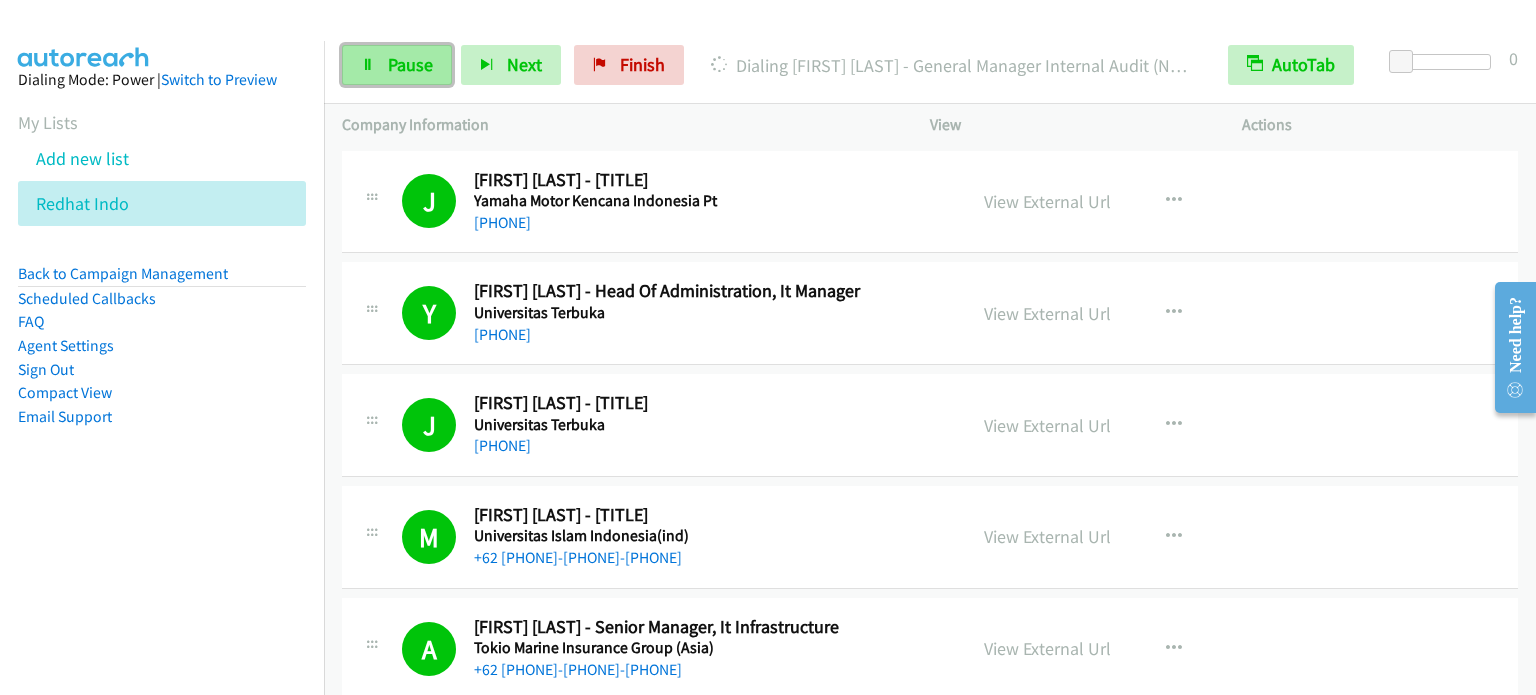click on "Pause" at bounding box center (410, 64) 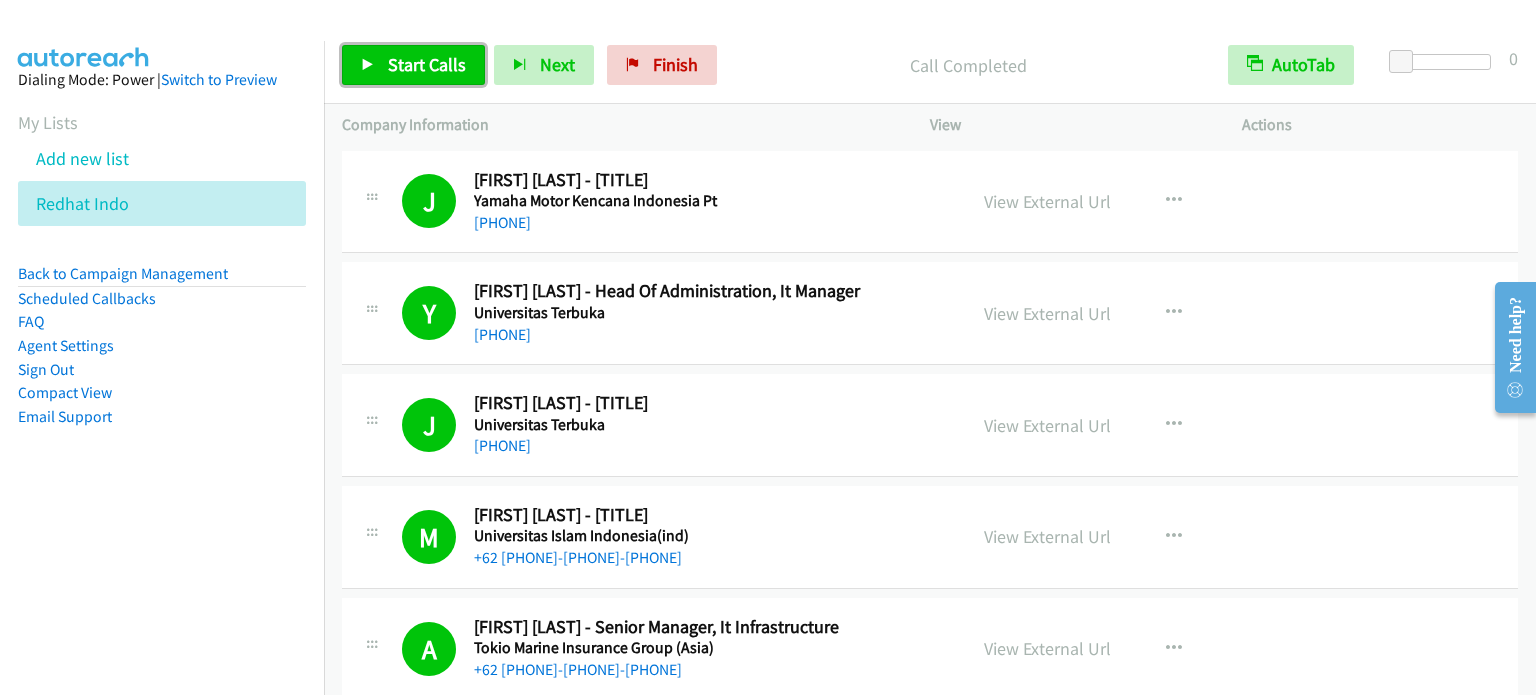 click on "Start Calls" at bounding box center [427, 64] 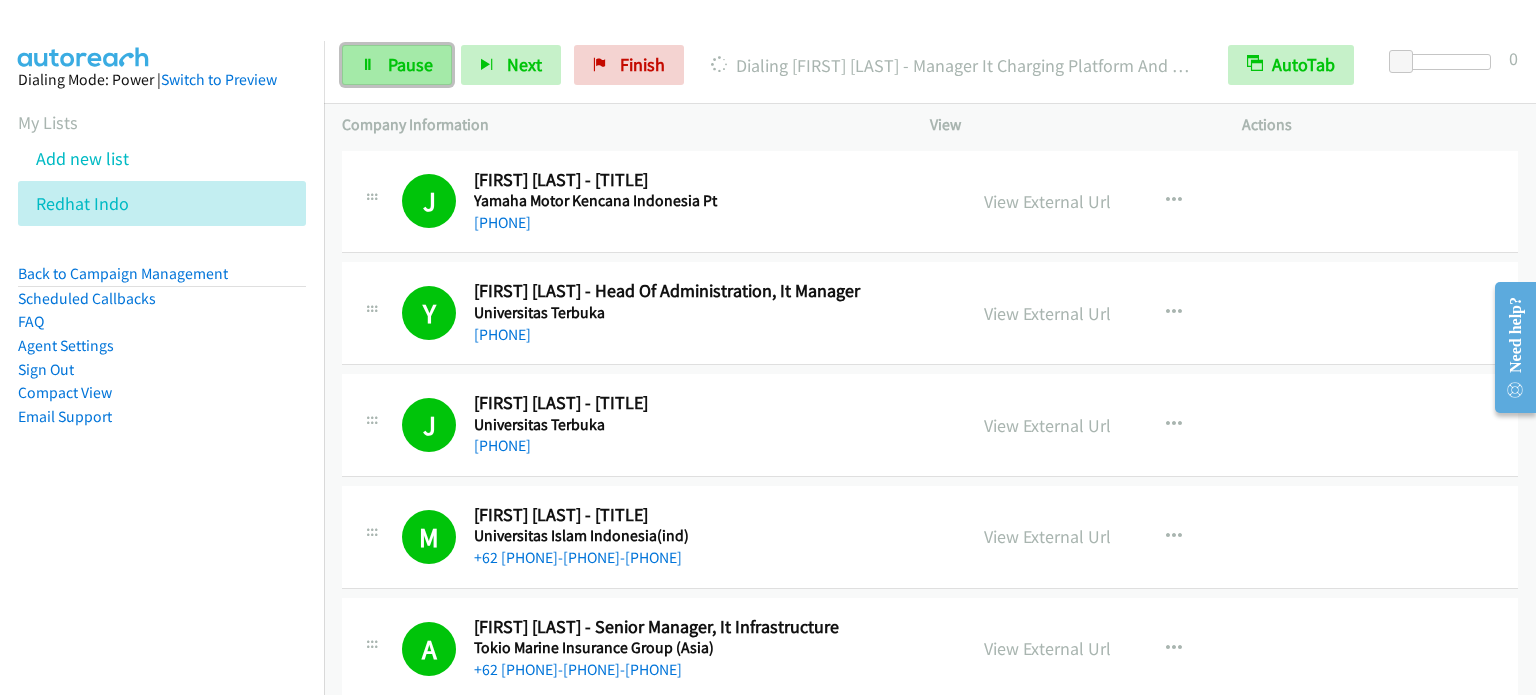 click on "Pause" at bounding box center [410, 64] 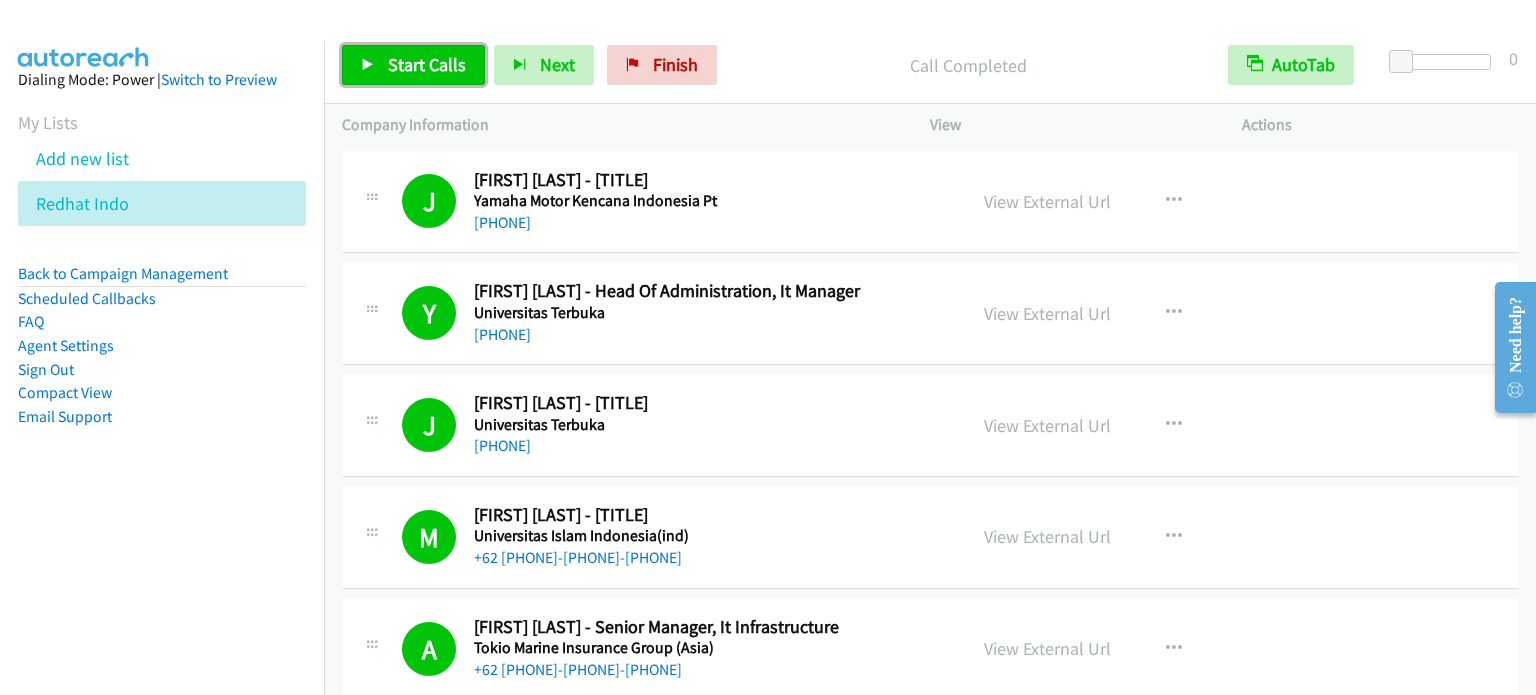 click on "Start Calls" at bounding box center [427, 64] 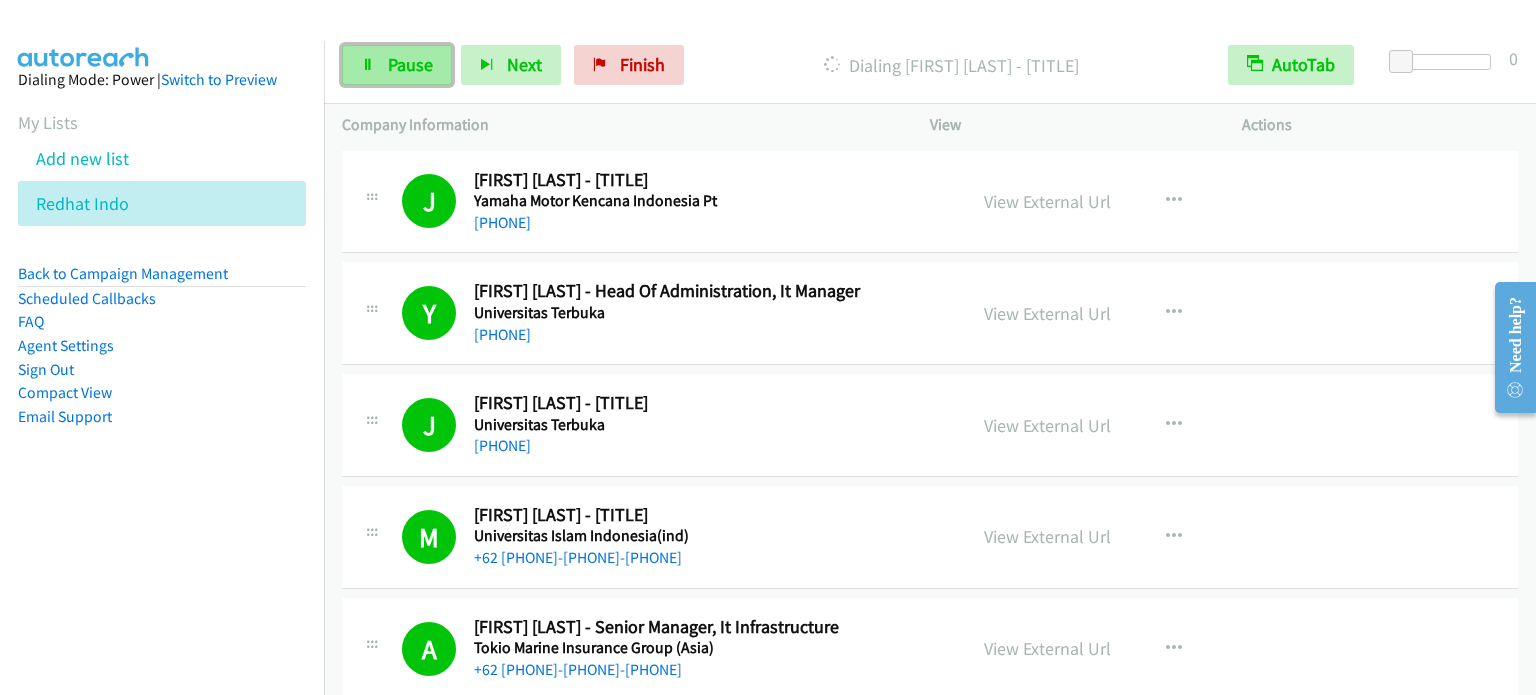 click on "Pause" at bounding box center [410, 64] 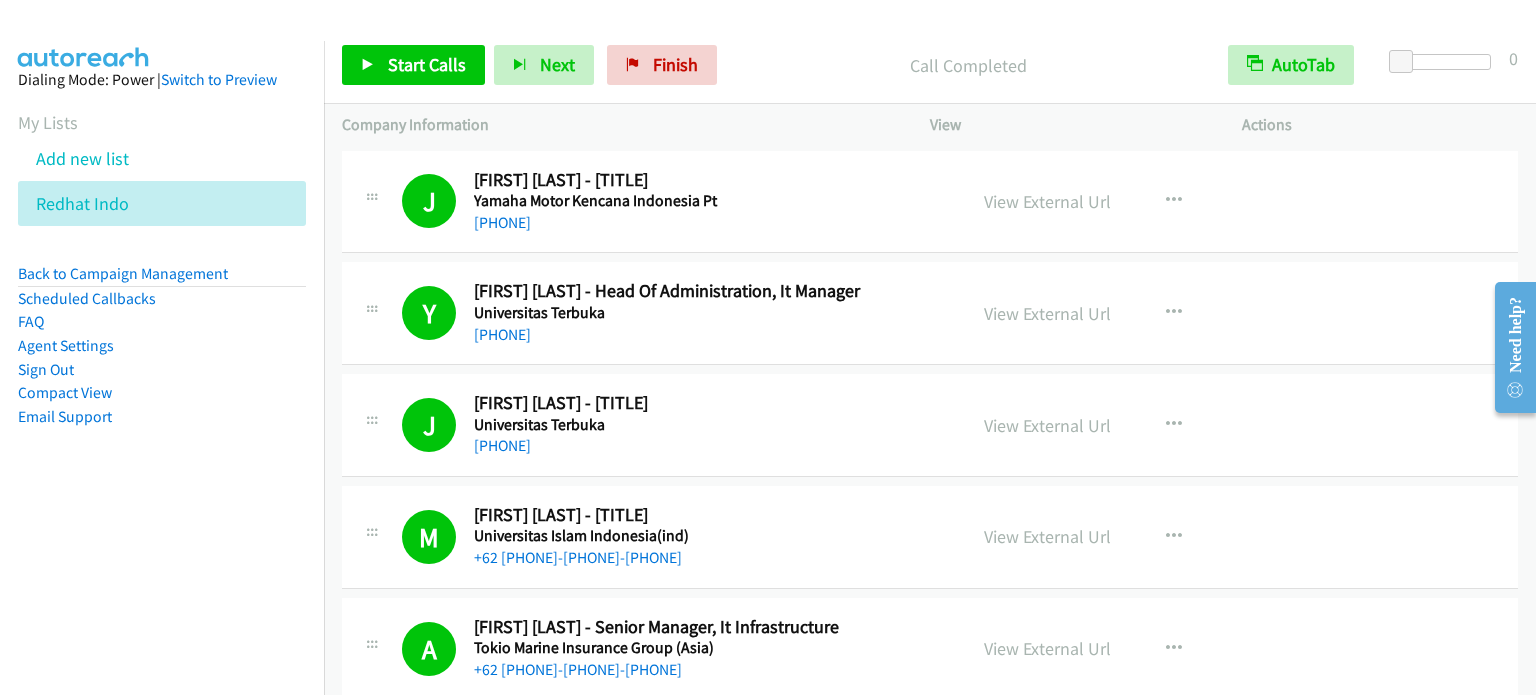 click on "Dialing Mode: Power
|
Switch to Preview
My Lists
Add new list
Redhat Indo
Back to Campaign Management
Scheduled Callbacks
FAQ
Agent Settings
Sign Out
Compact View
Email Support" at bounding box center (162, 280) 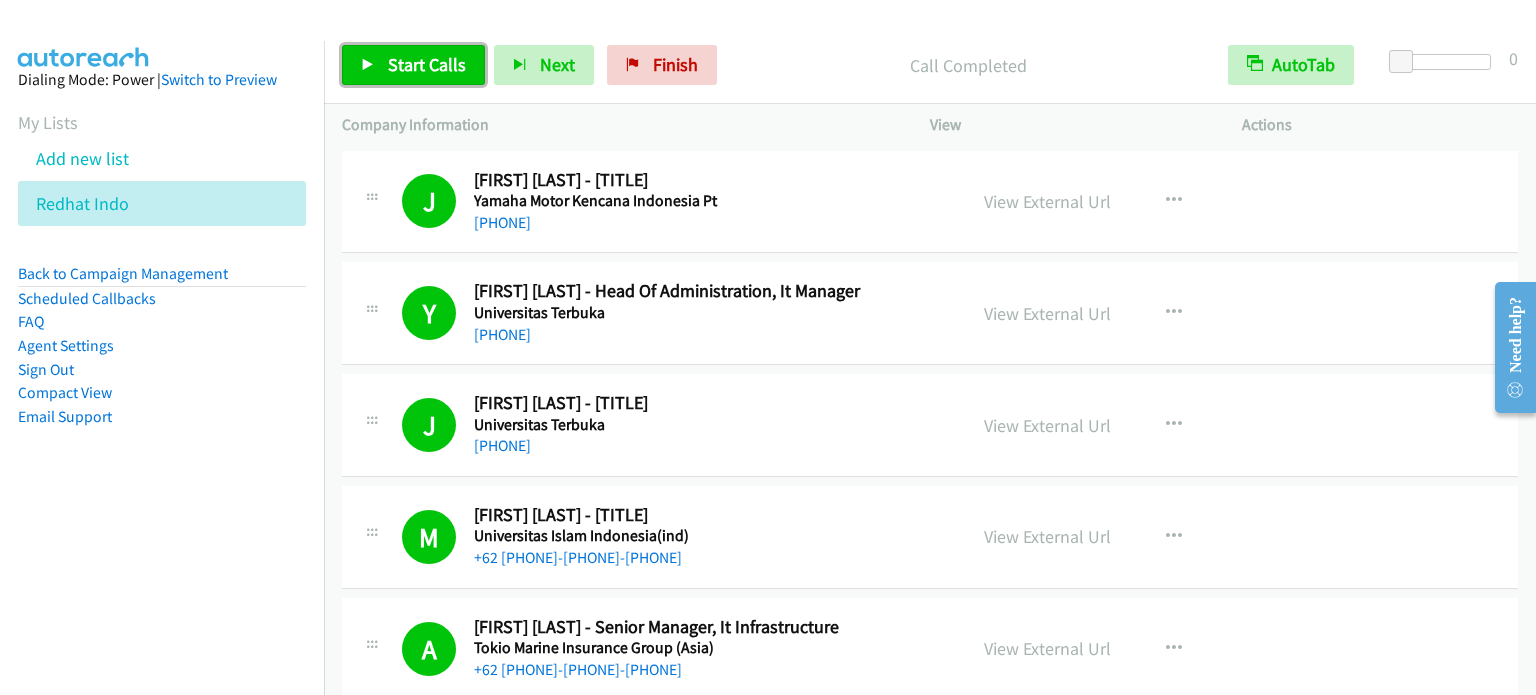 click on "Start Calls" at bounding box center (427, 64) 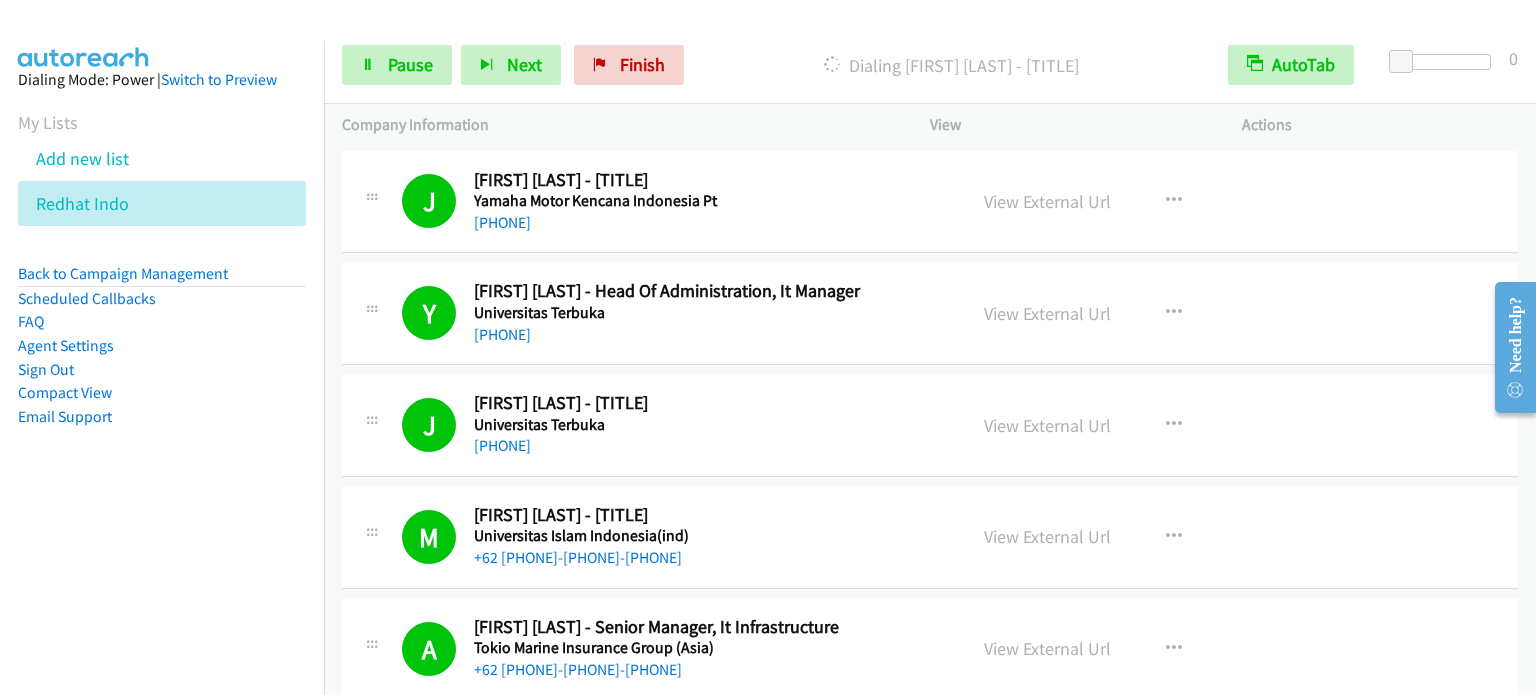 click on "Dialing Mode: Power
|
Switch to Preview
My Lists
Add new list
Redhat Indo
Back to Campaign Management
Scheduled Callbacks
FAQ
Agent Settings
Sign Out
Compact View
Email Support" at bounding box center [162, 280] 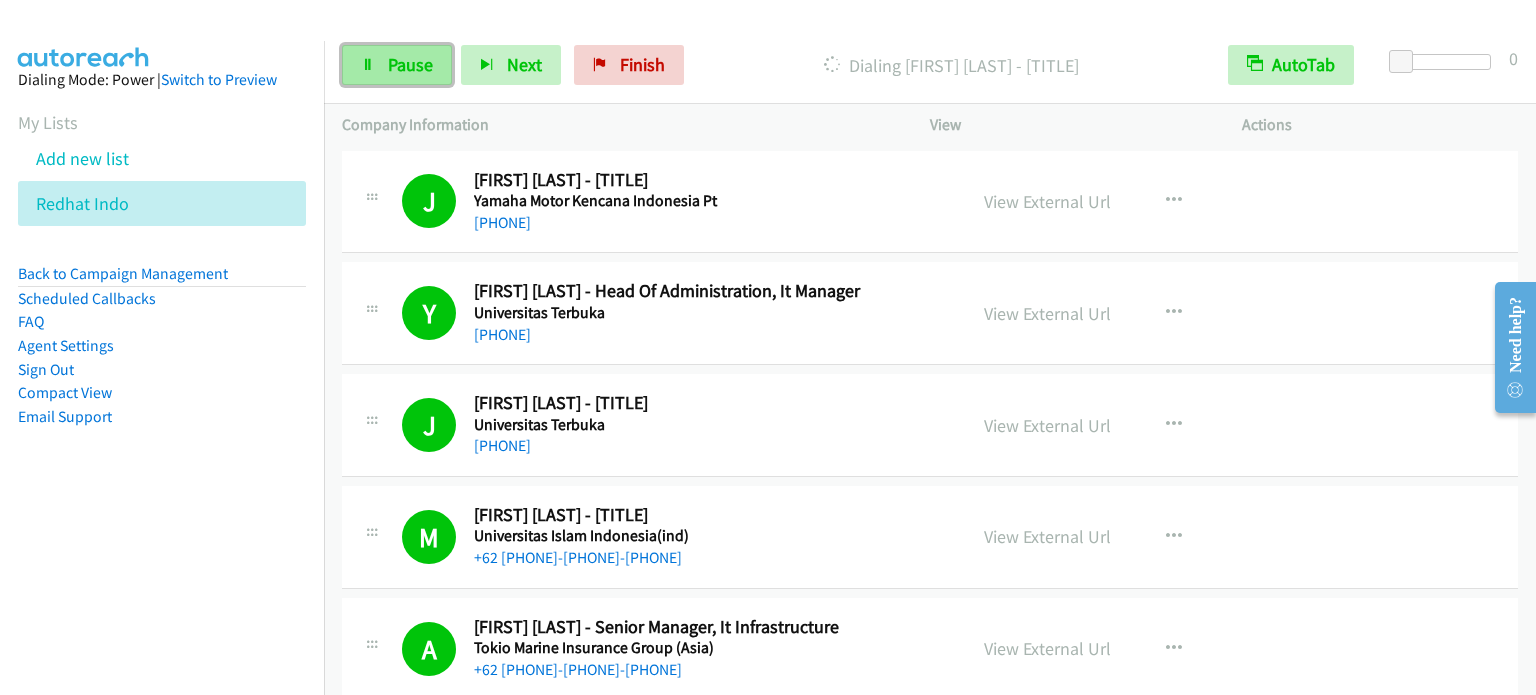 click on "Pause" at bounding box center (410, 64) 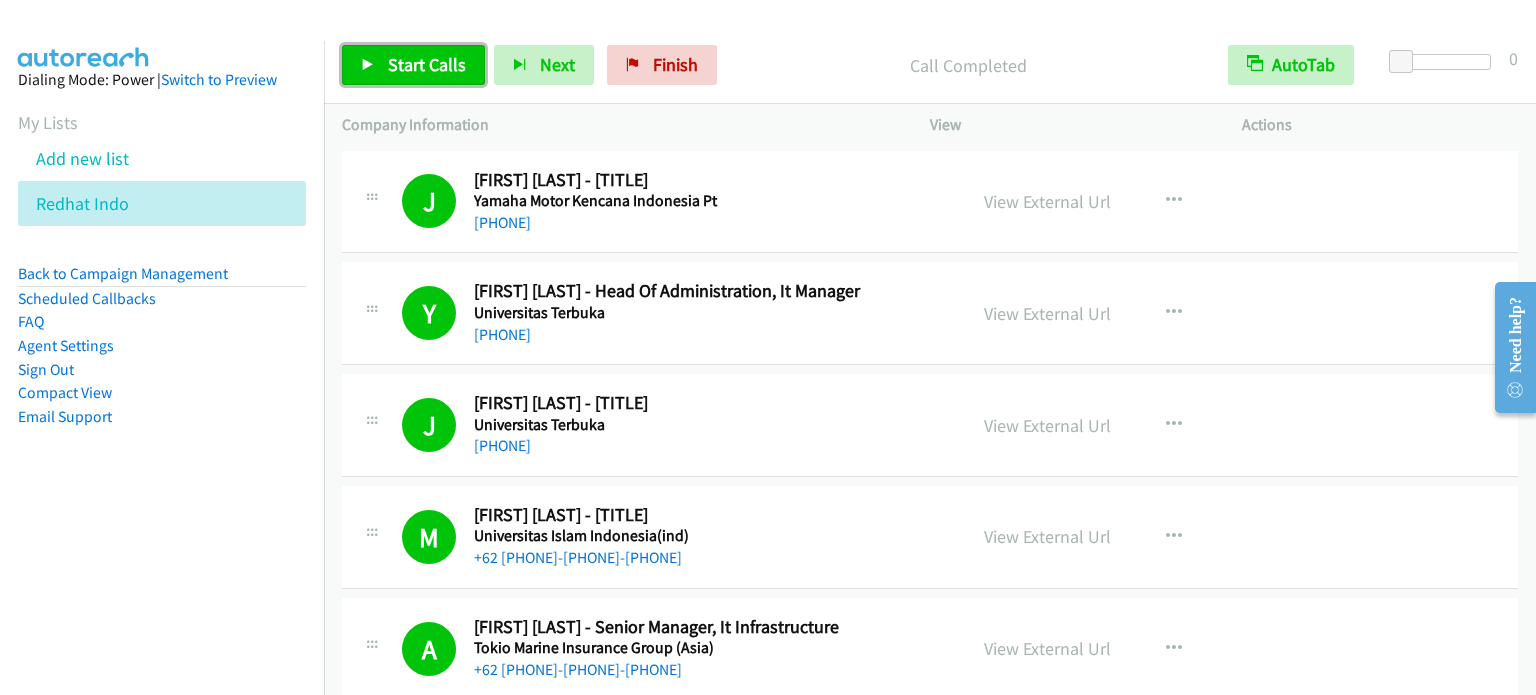click on "Start Calls" at bounding box center [427, 64] 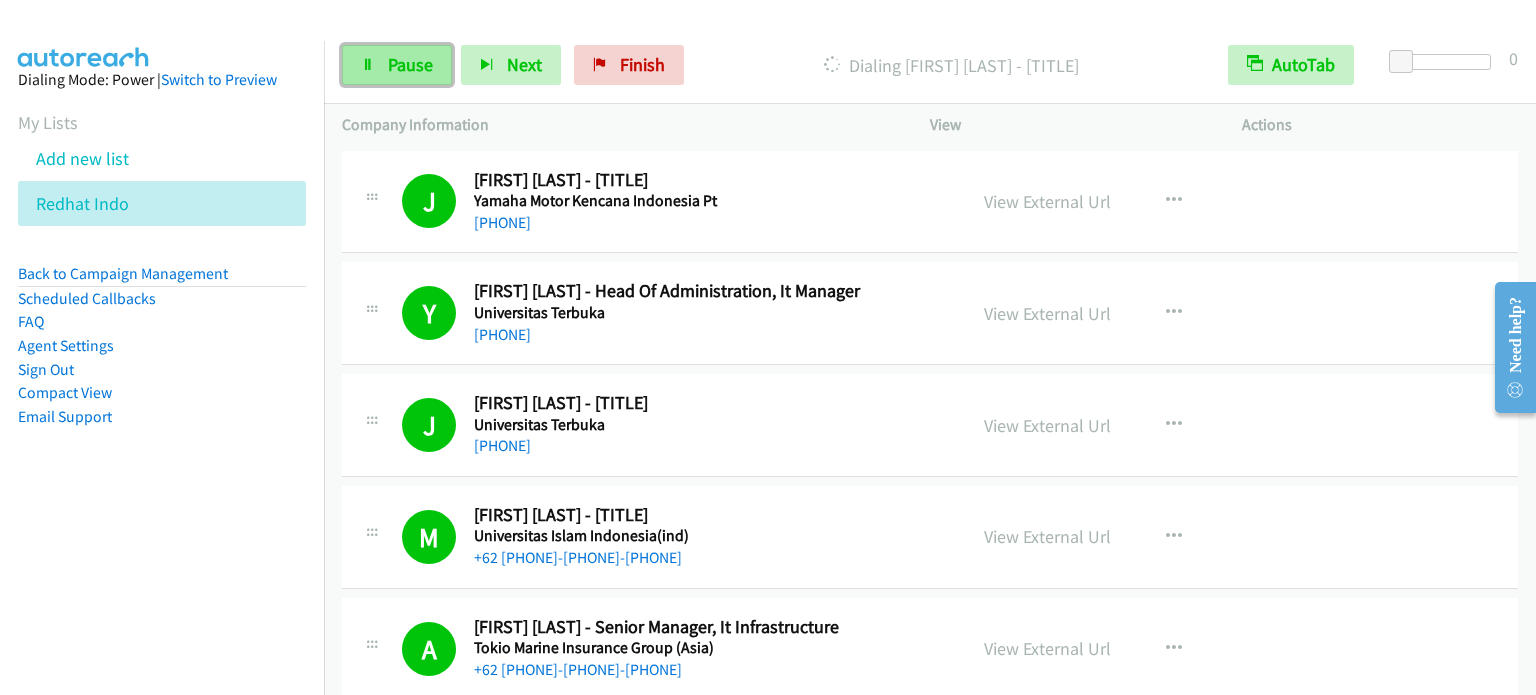 click on "Pause" at bounding box center [410, 64] 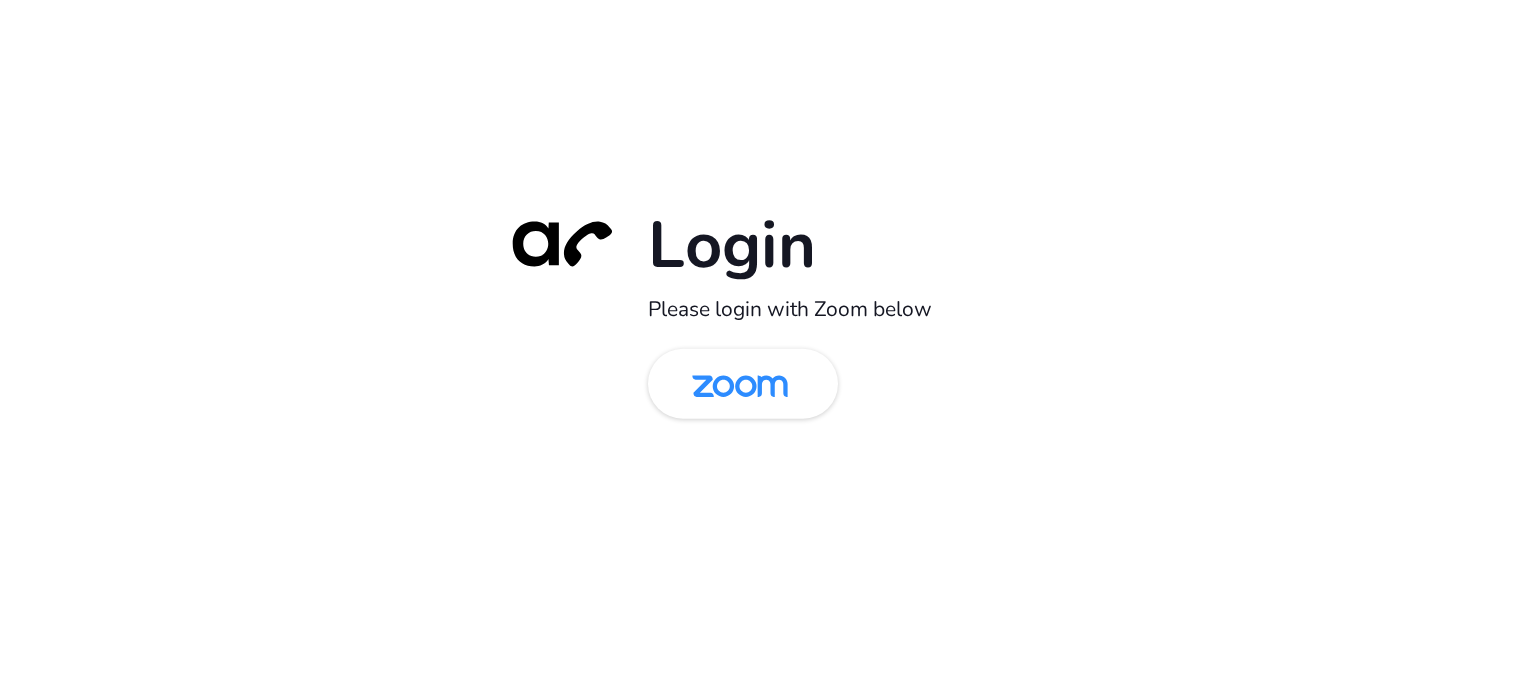 scroll, scrollTop: 0, scrollLeft: 0, axis: both 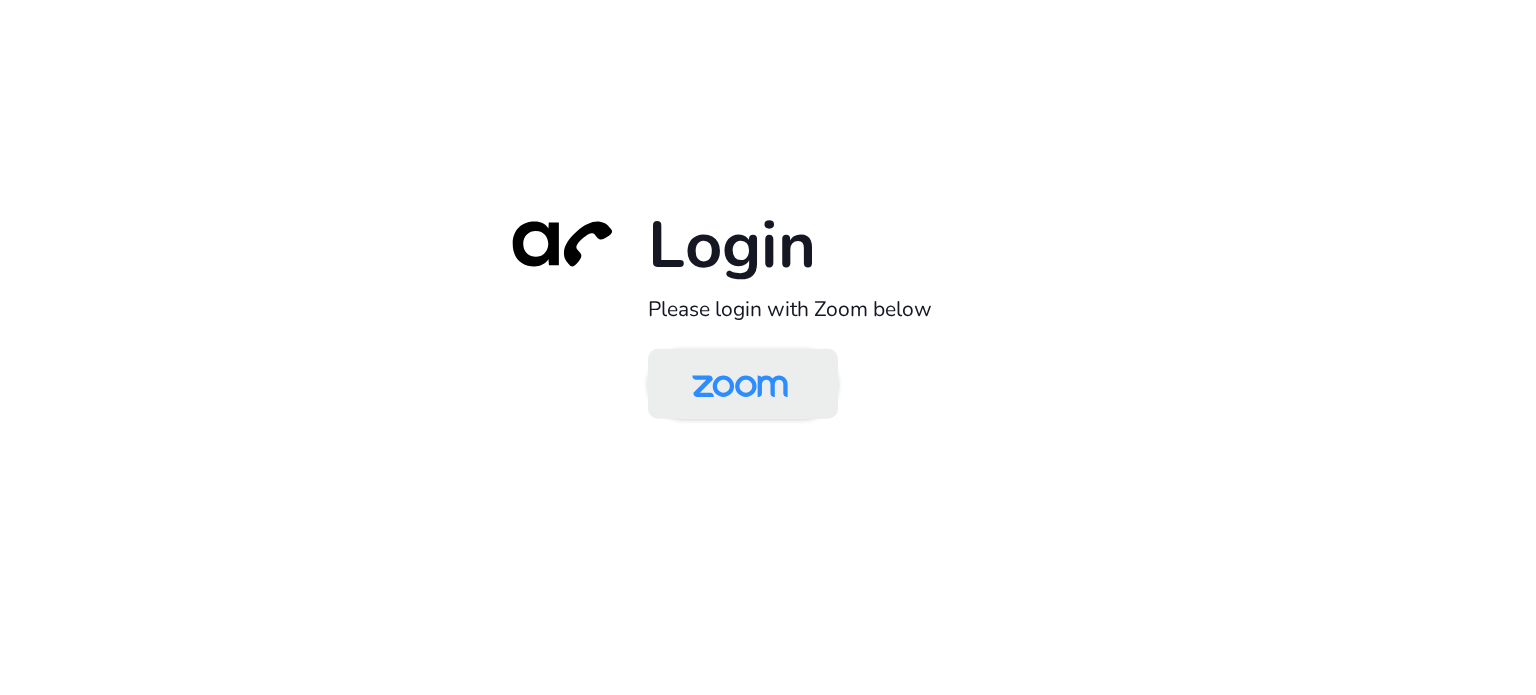 click at bounding box center (740, 385) 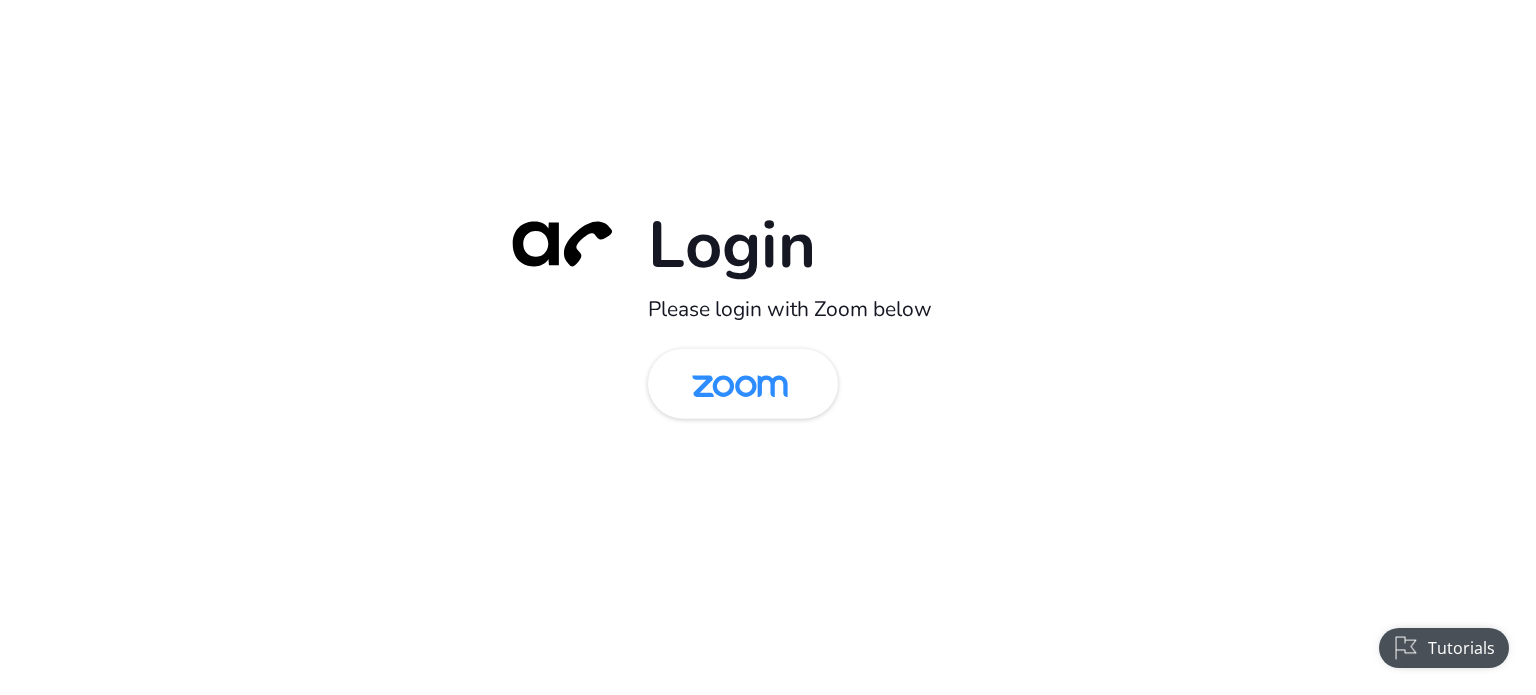 scroll, scrollTop: 0, scrollLeft: 0, axis: both 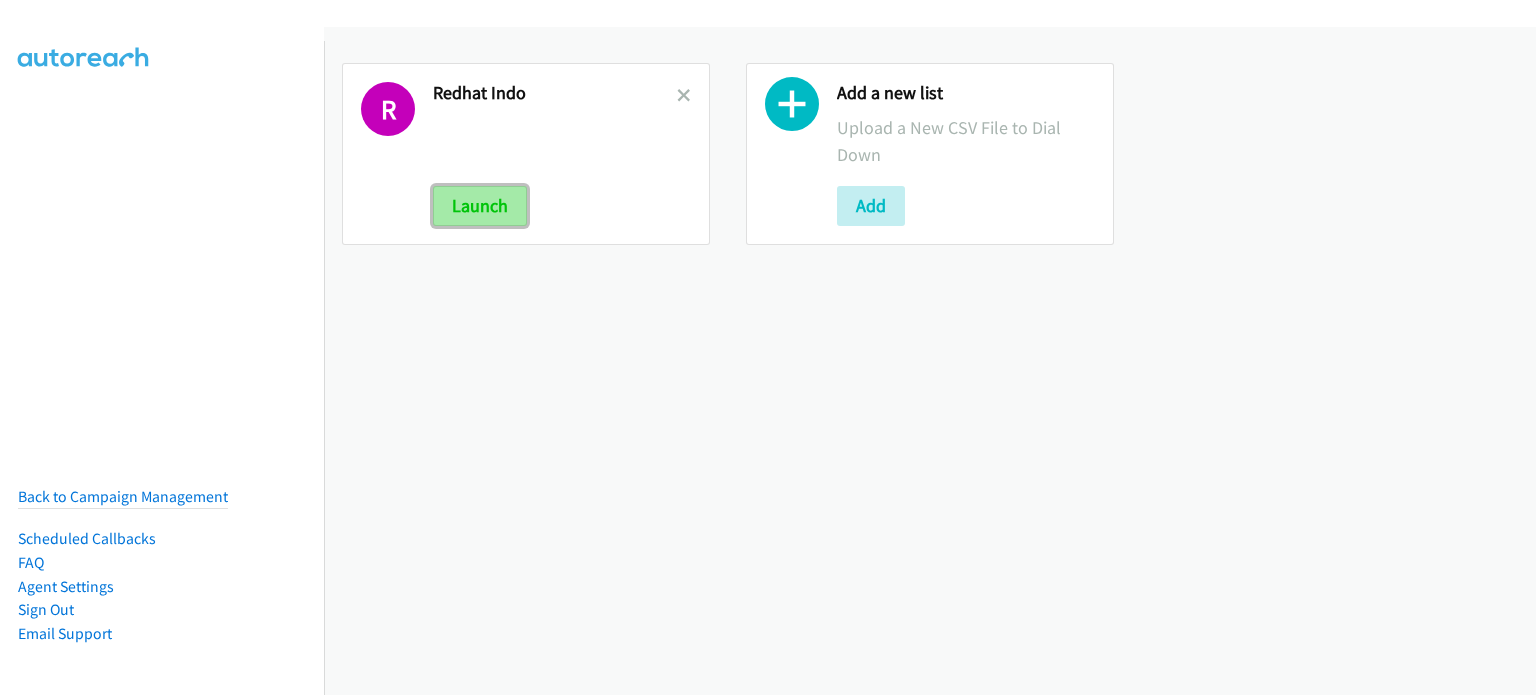 click on "Launch" at bounding box center [480, 206] 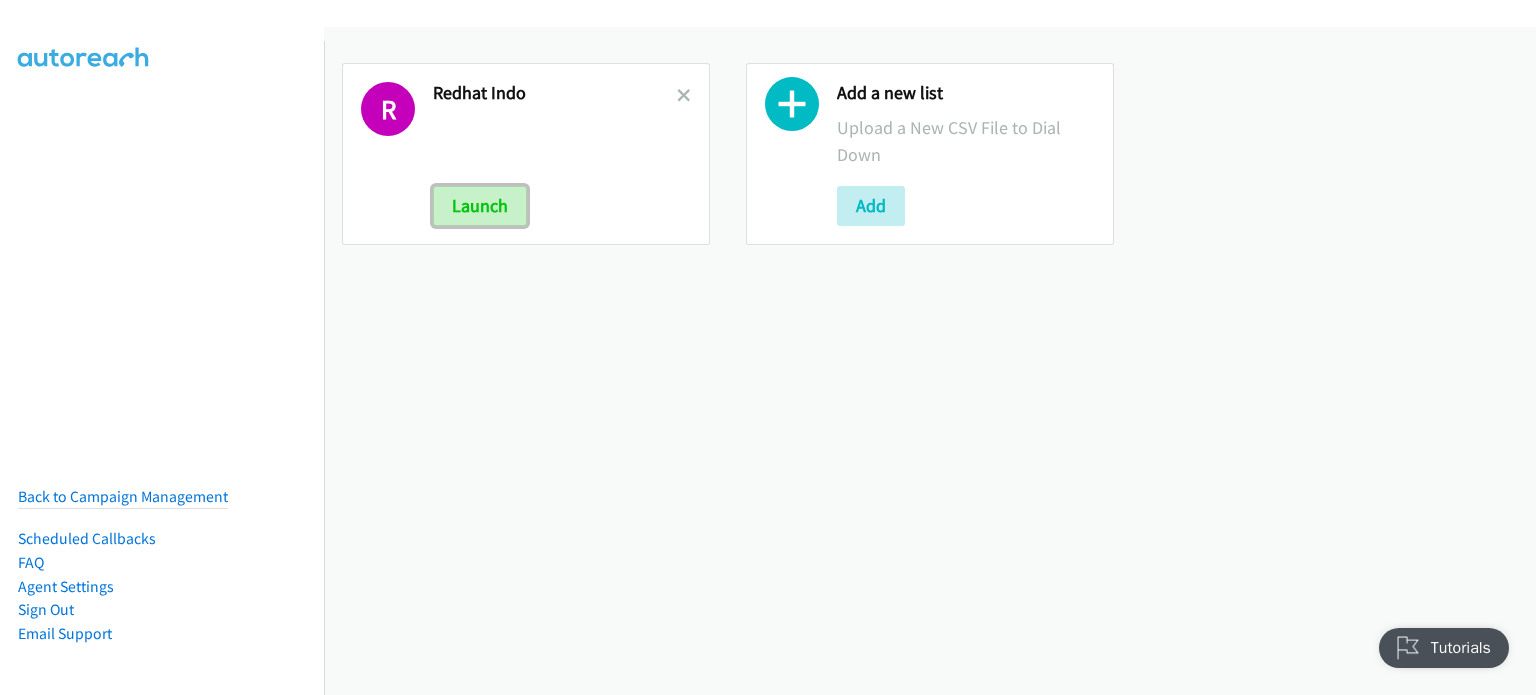 scroll, scrollTop: 0, scrollLeft: 0, axis: both 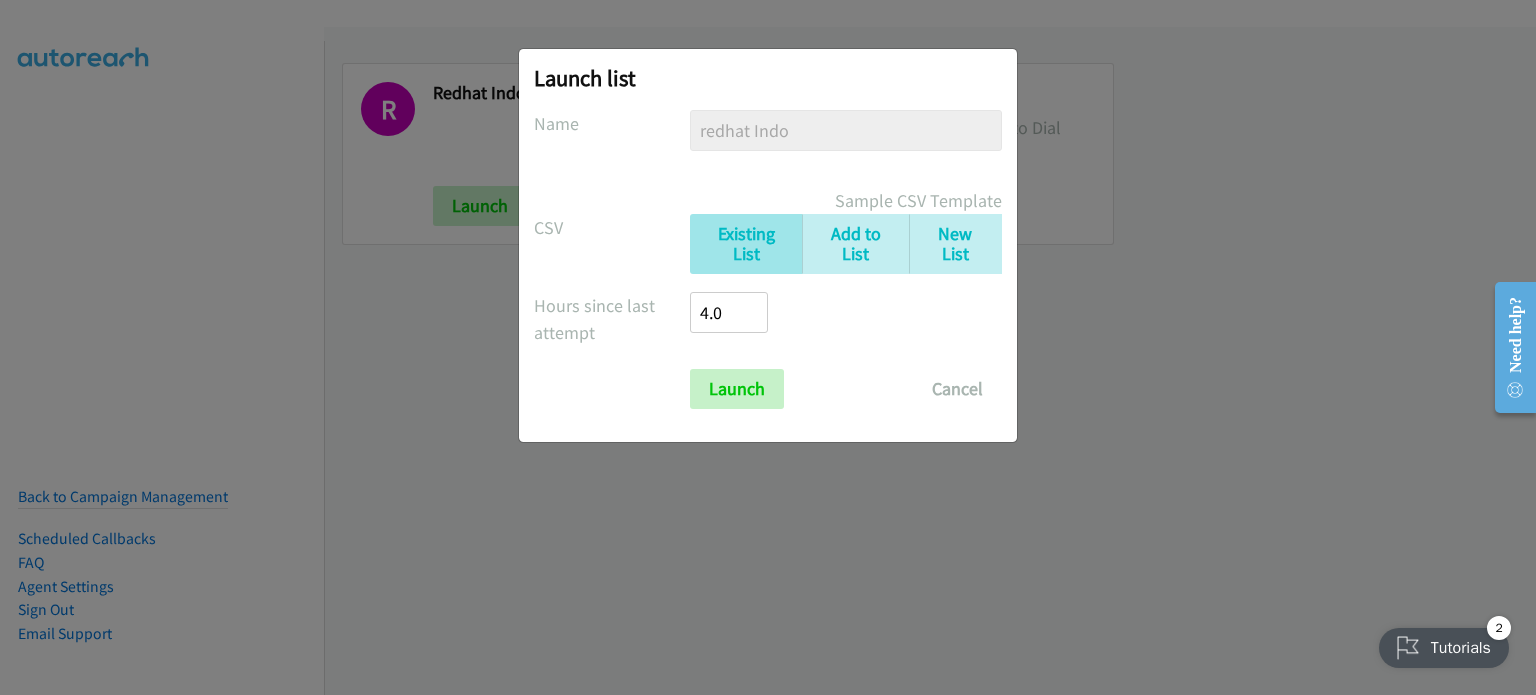 drag, startPoint x: 464, startPoint y: 115, endPoint x: 494, endPoint y: 209, distance: 98.67117 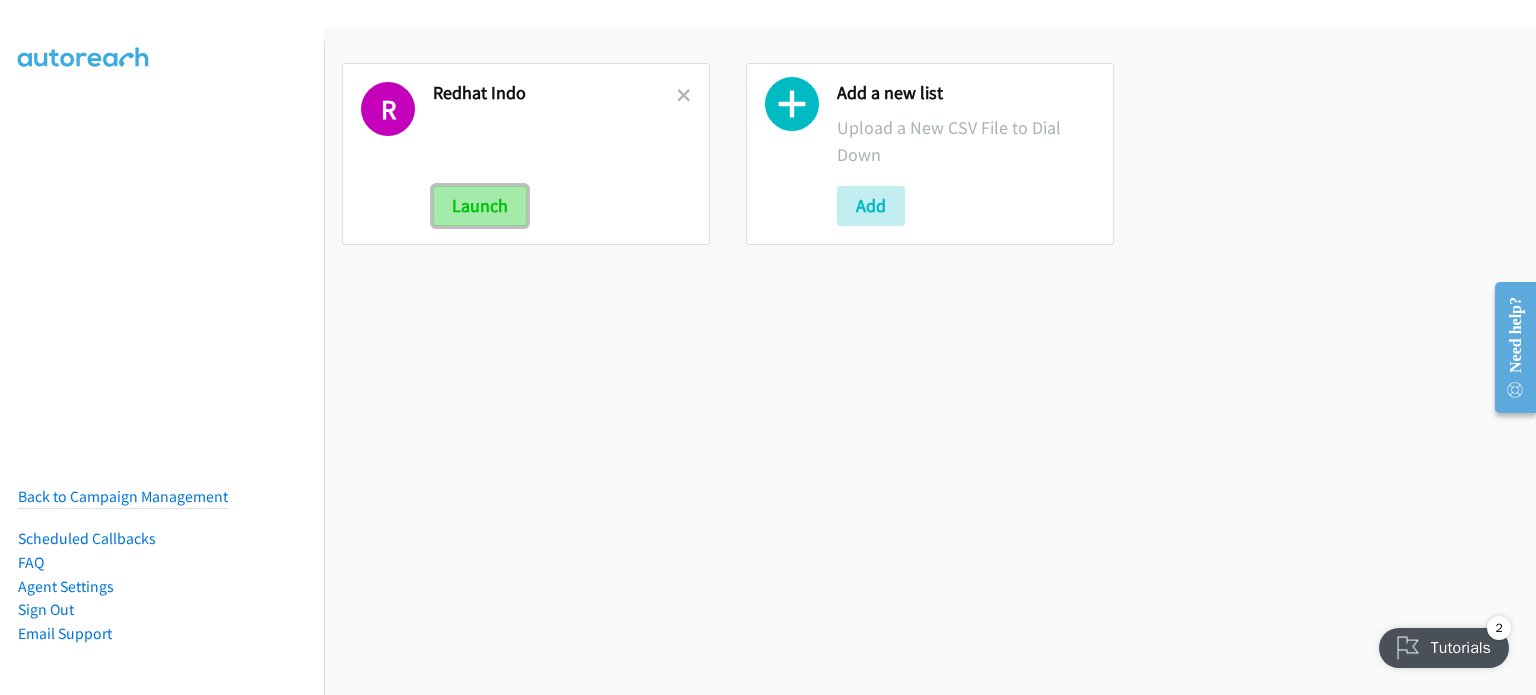 click on "Launch" at bounding box center [480, 206] 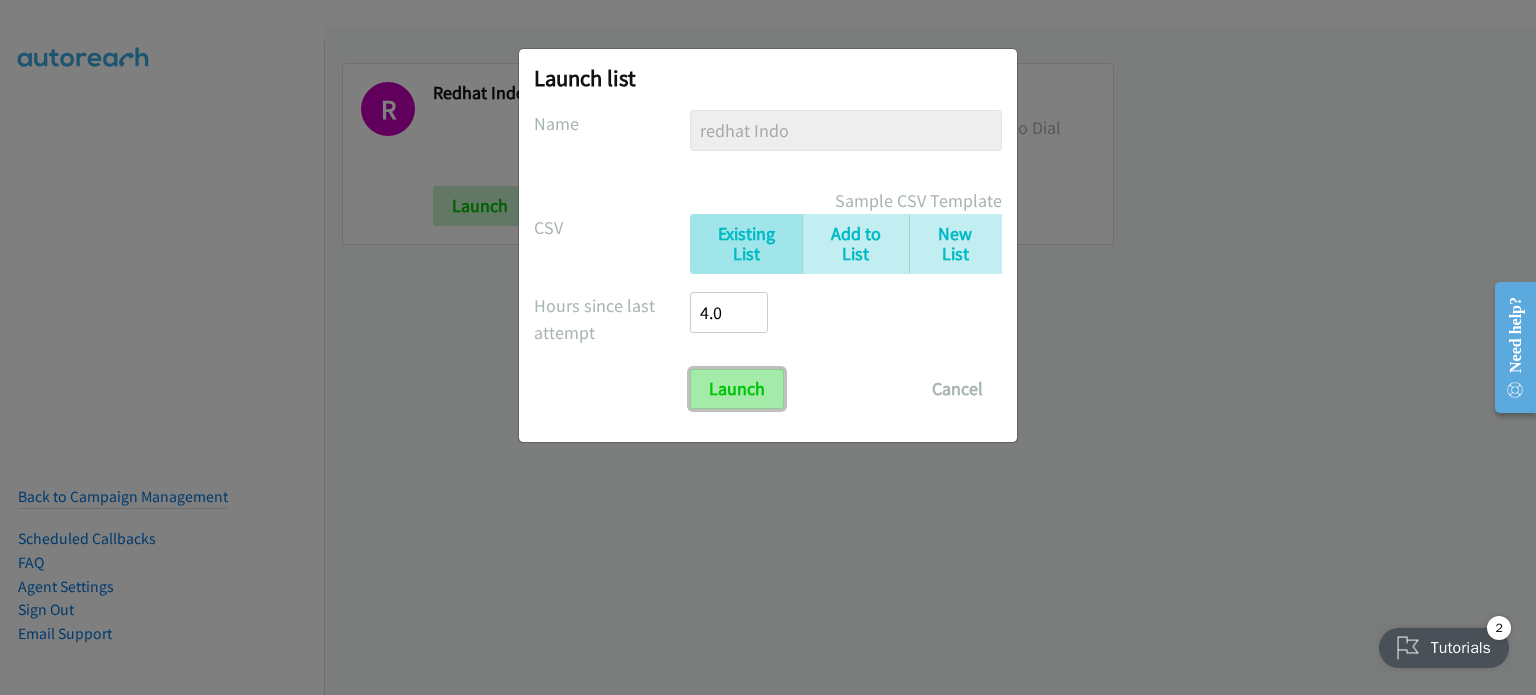 click on "Launch" at bounding box center [737, 389] 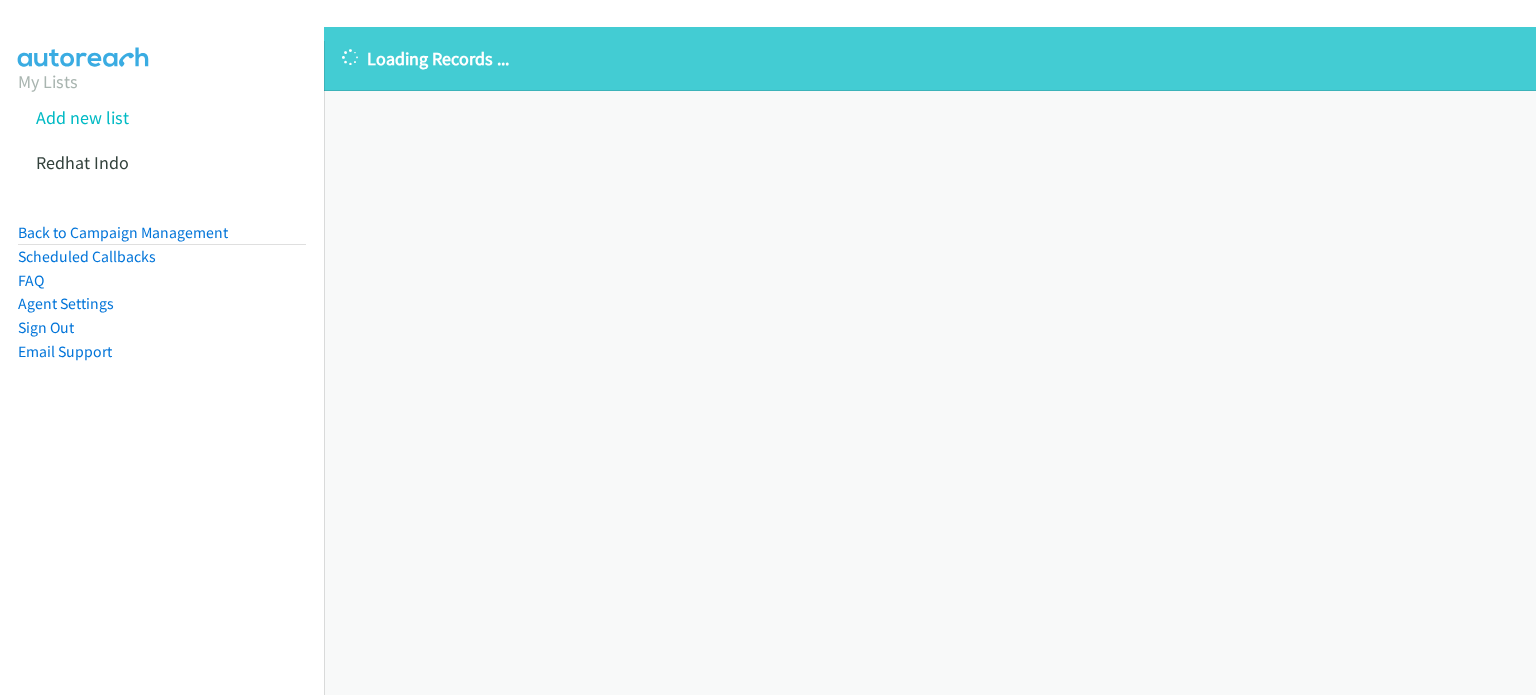 scroll, scrollTop: 0, scrollLeft: 0, axis: both 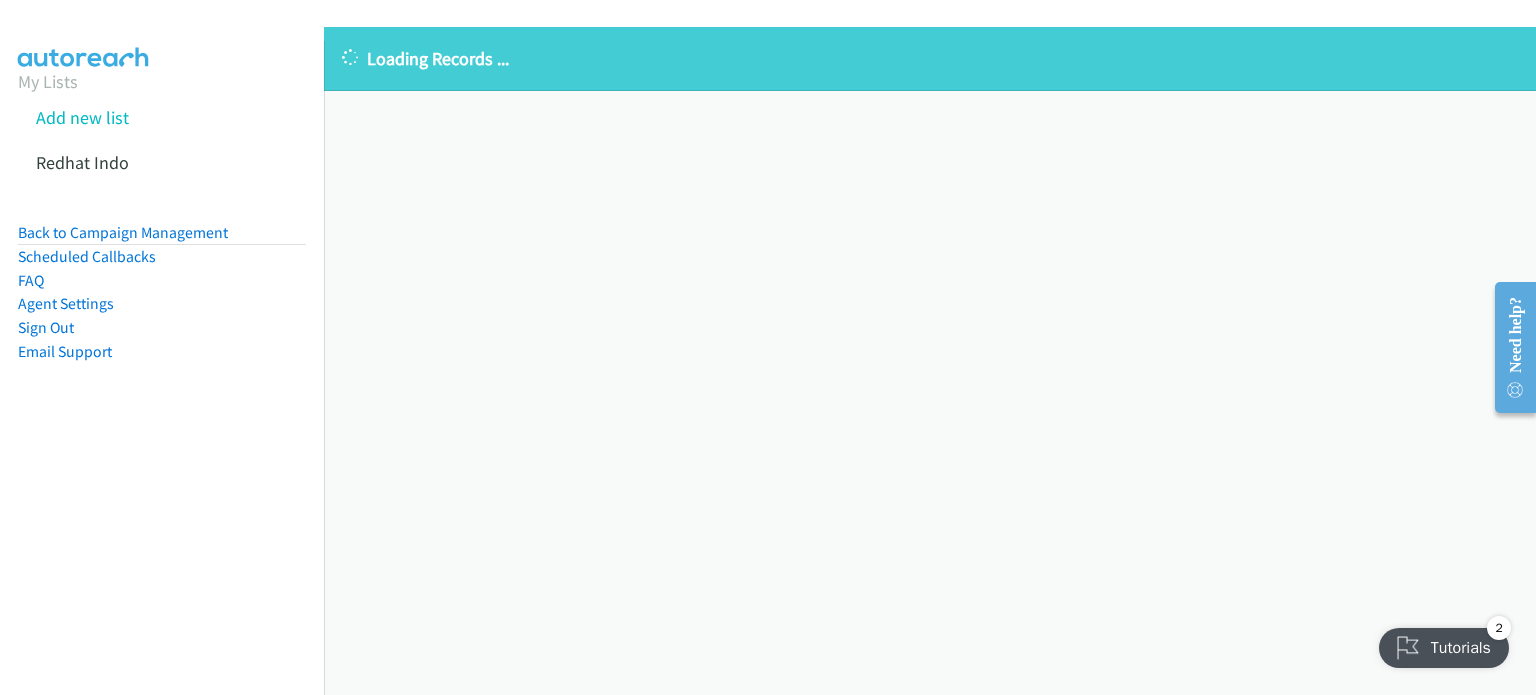 click on "My Lists
Add new list
Redhat Indo
Back to Campaign Management
Scheduled Callbacks
FAQ
Agent Settings
Sign Out
Compact View
Email Support" at bounding box center (162, 388) 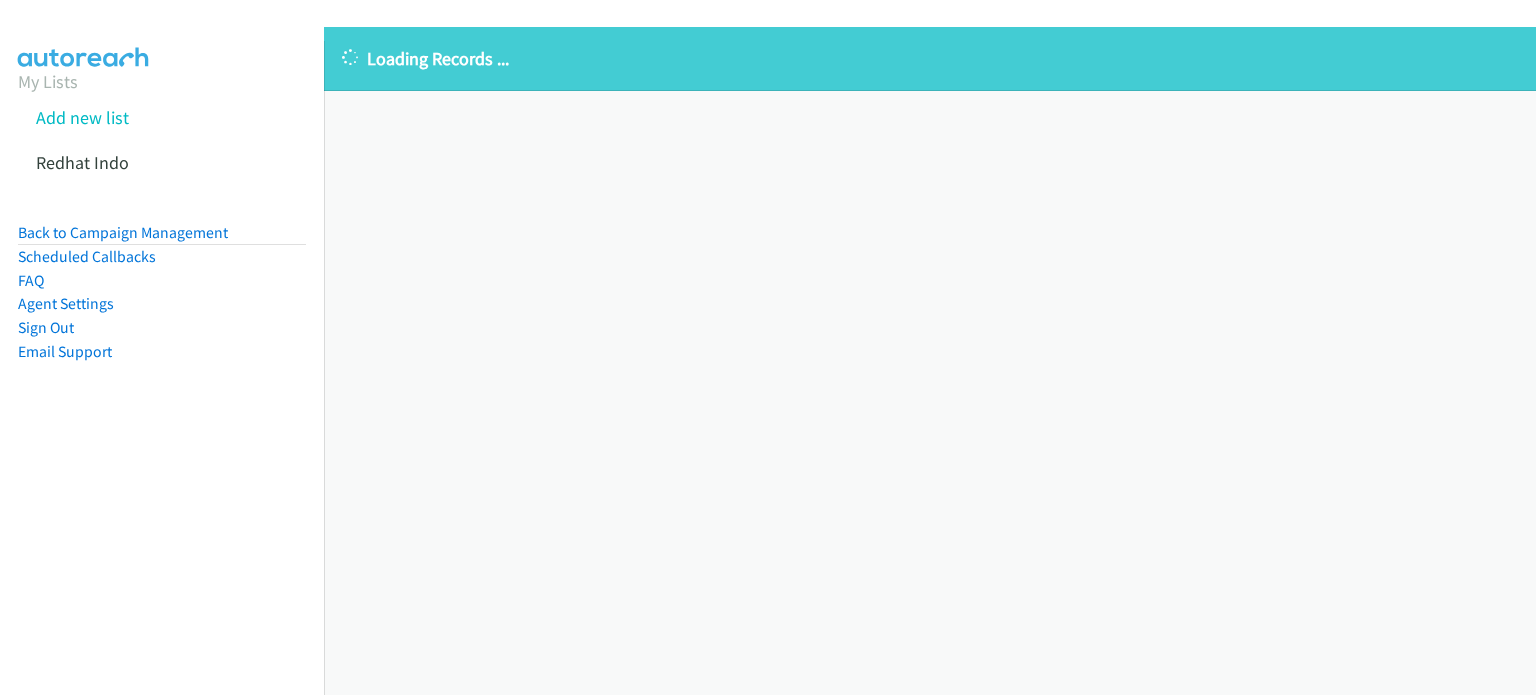 scroll, scrollTop: 0, scrollLeft: 0, axis: both 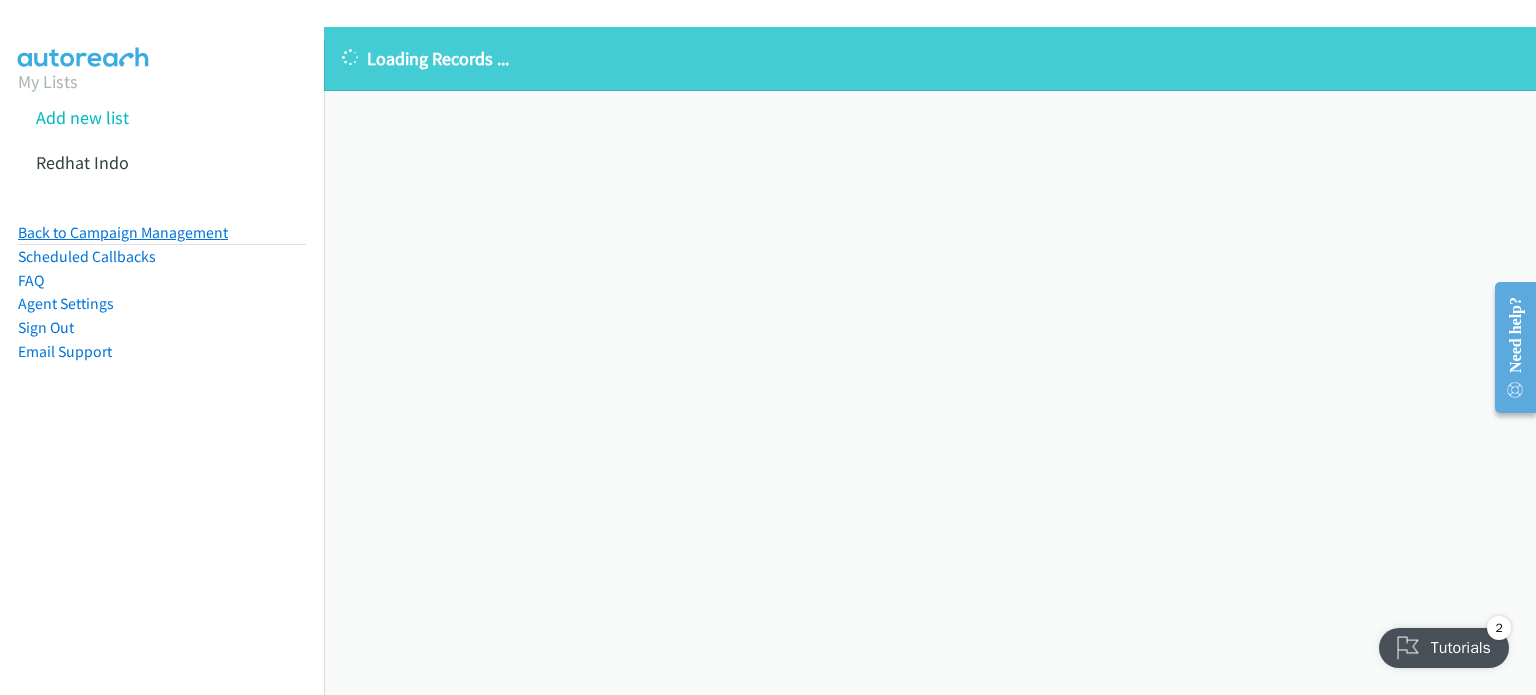 click on "Back to Campaign Management" at bounding box center [123, 232] 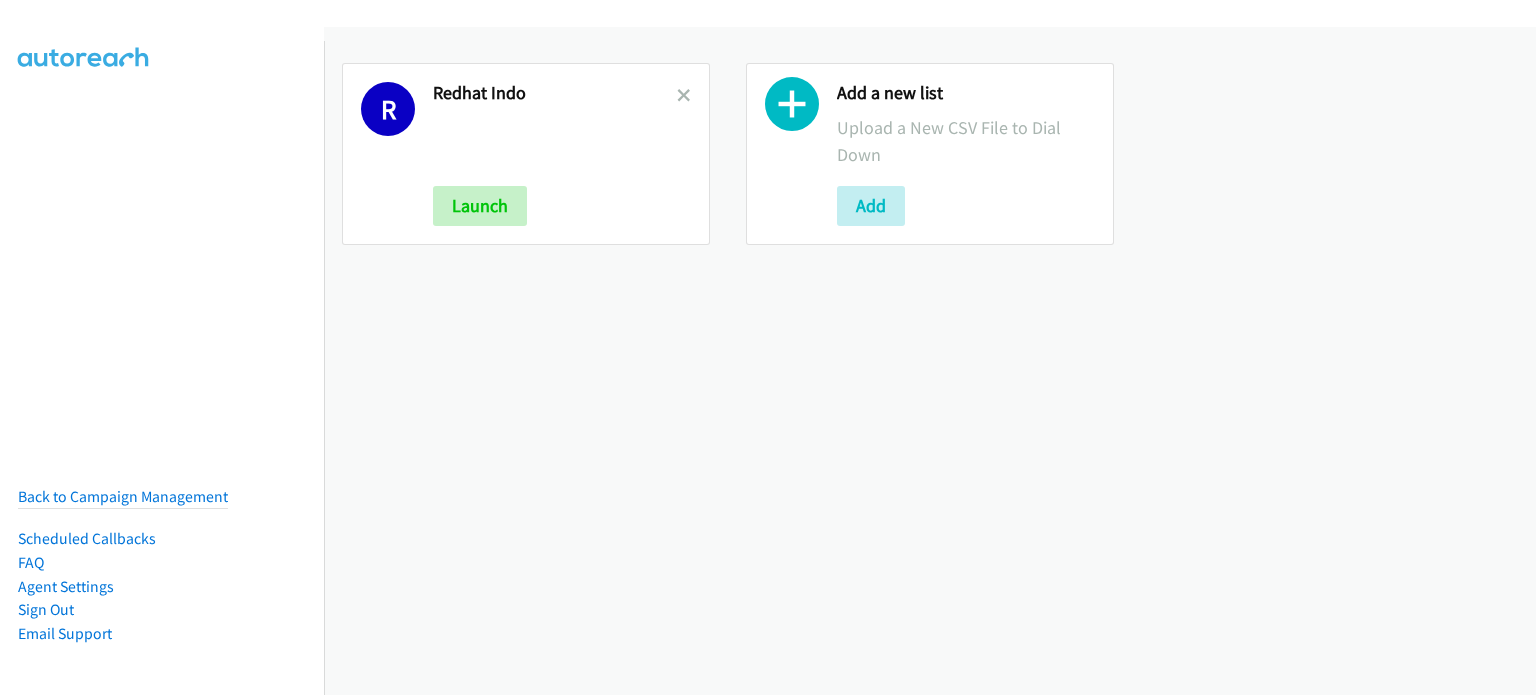 scroll, scrollTop: 0, scrollLeft: 0, axis: both 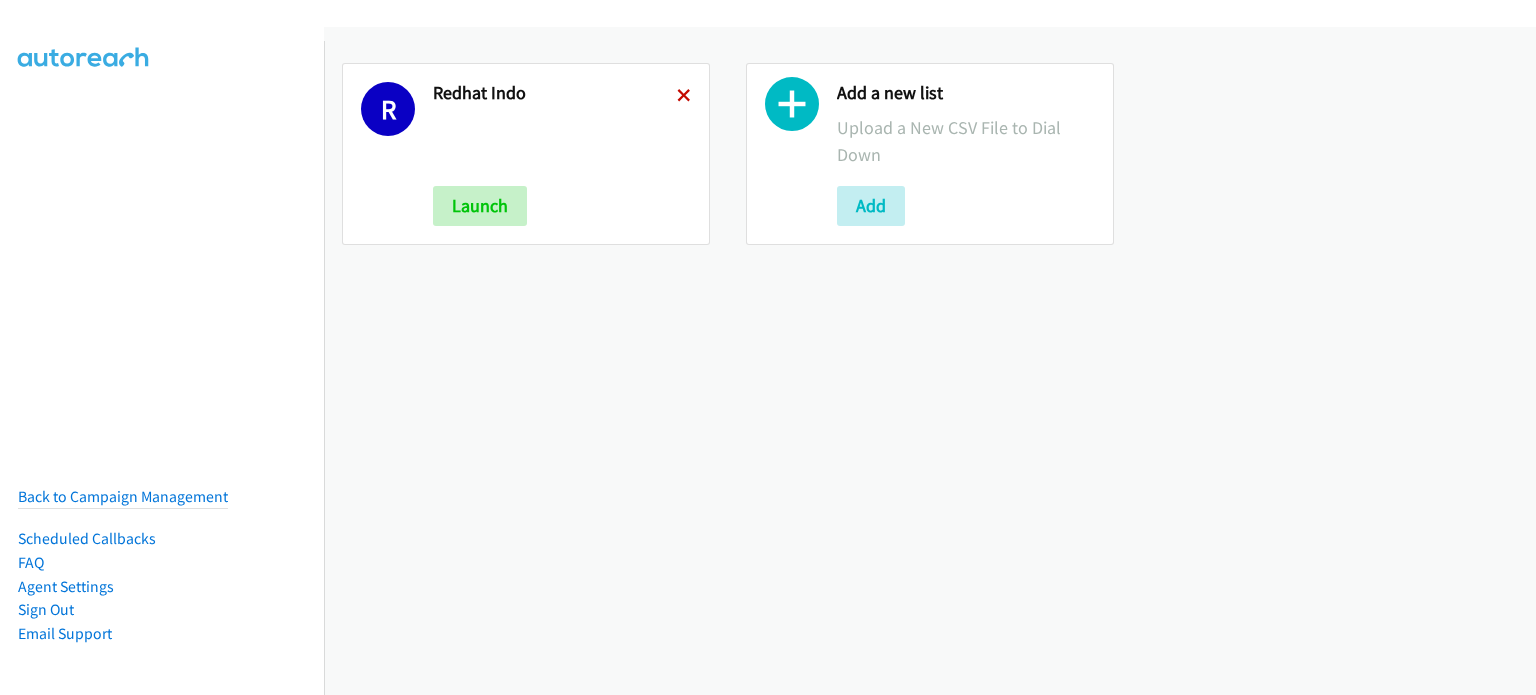 click at bounding box center (684, 97) 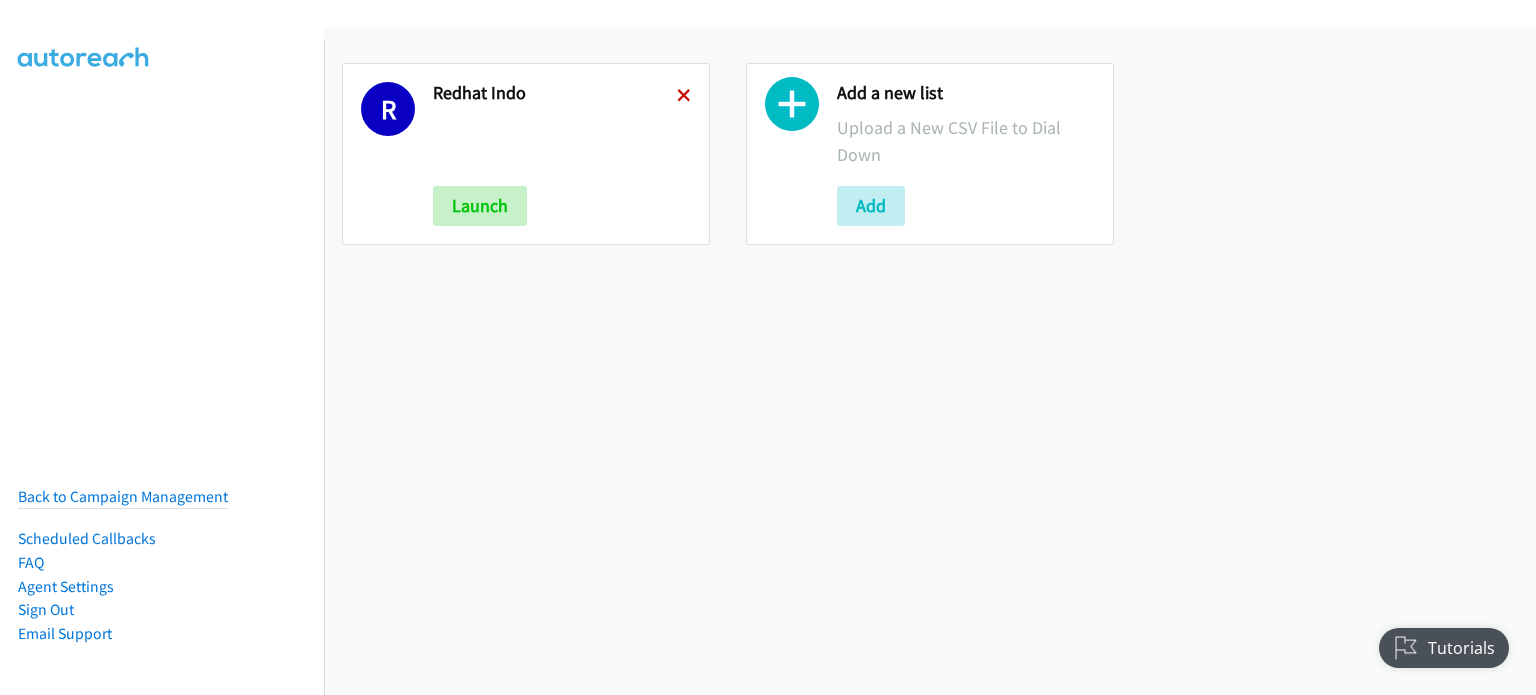 scroll, scrollTop: 0, scrollLeft: 0, axis: both 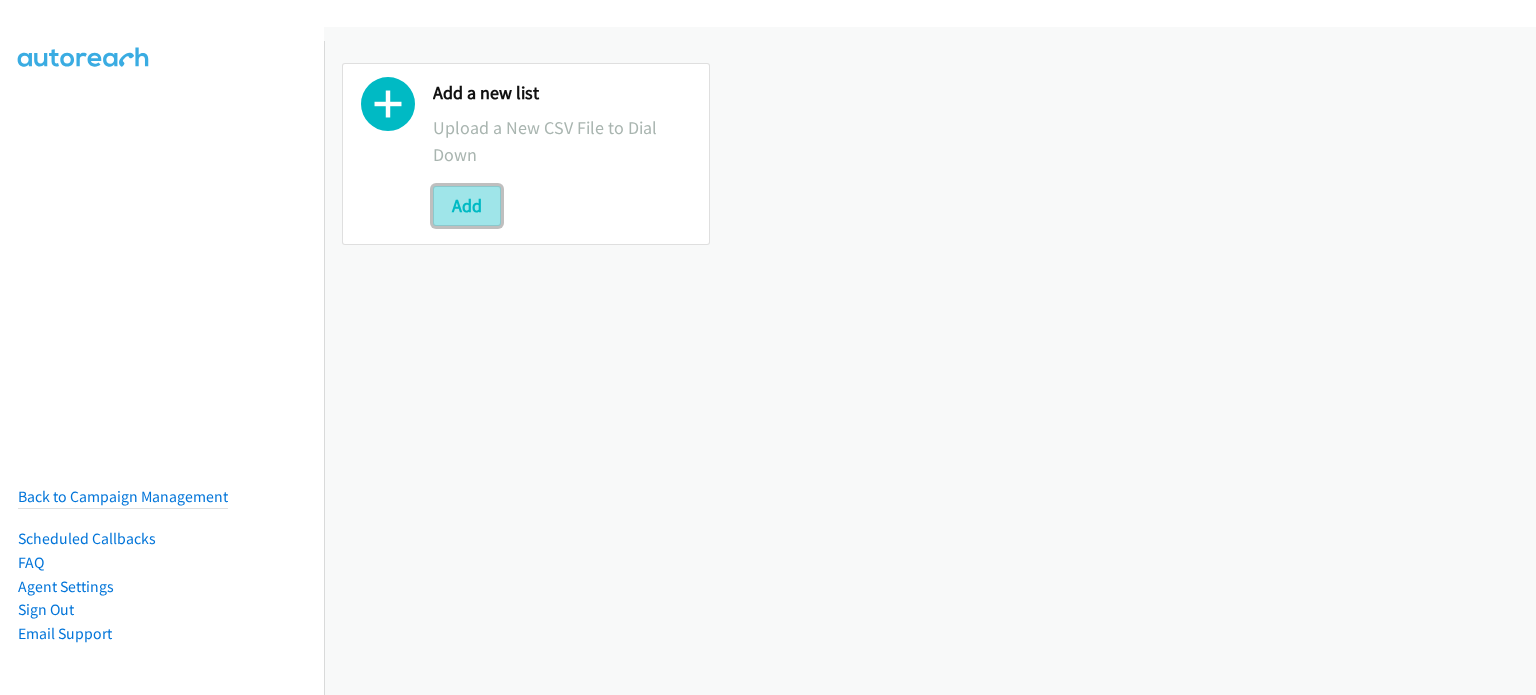 click on "Add" at bounding box center (467, 206) 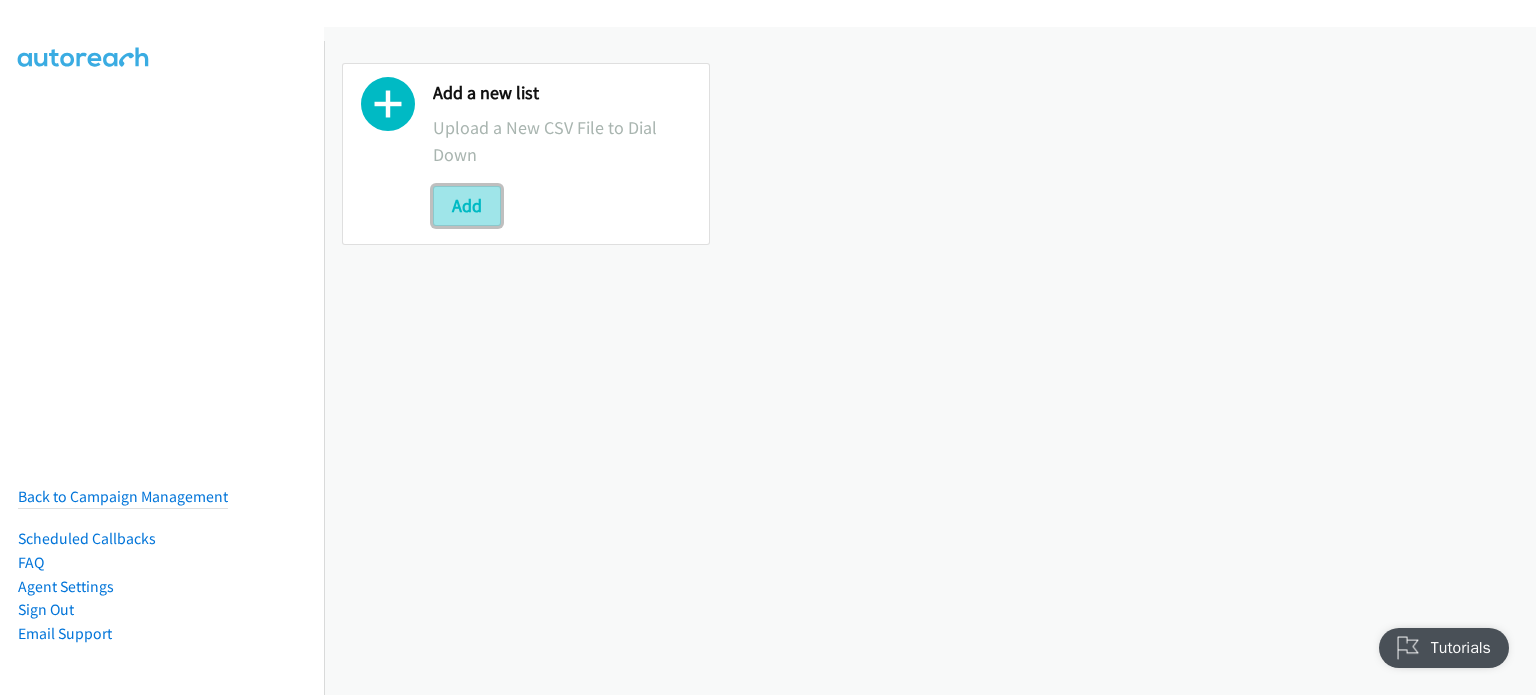 scroll, scrollTop: 0, scrollLeft: 0, axis: both 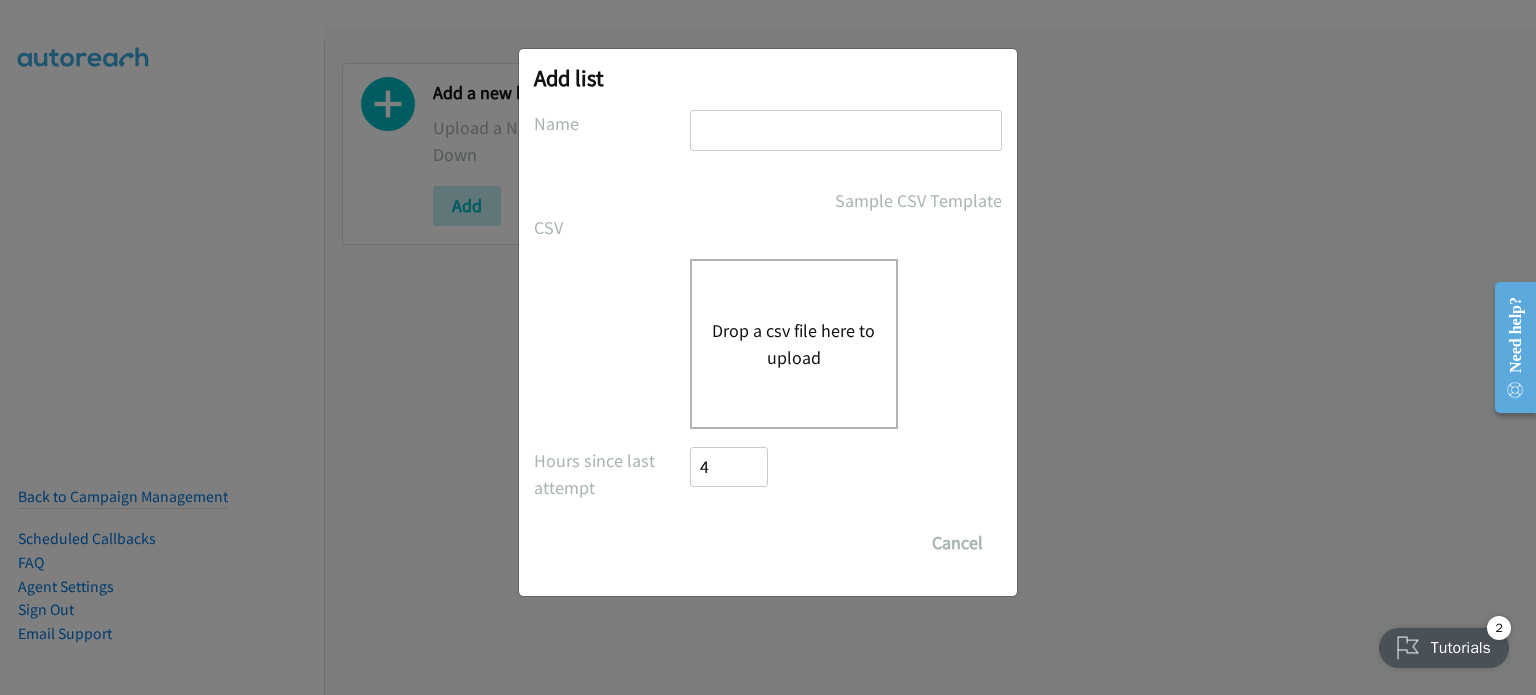 click on "Drop a csv file here to upload" at bounding box center (794, 344) 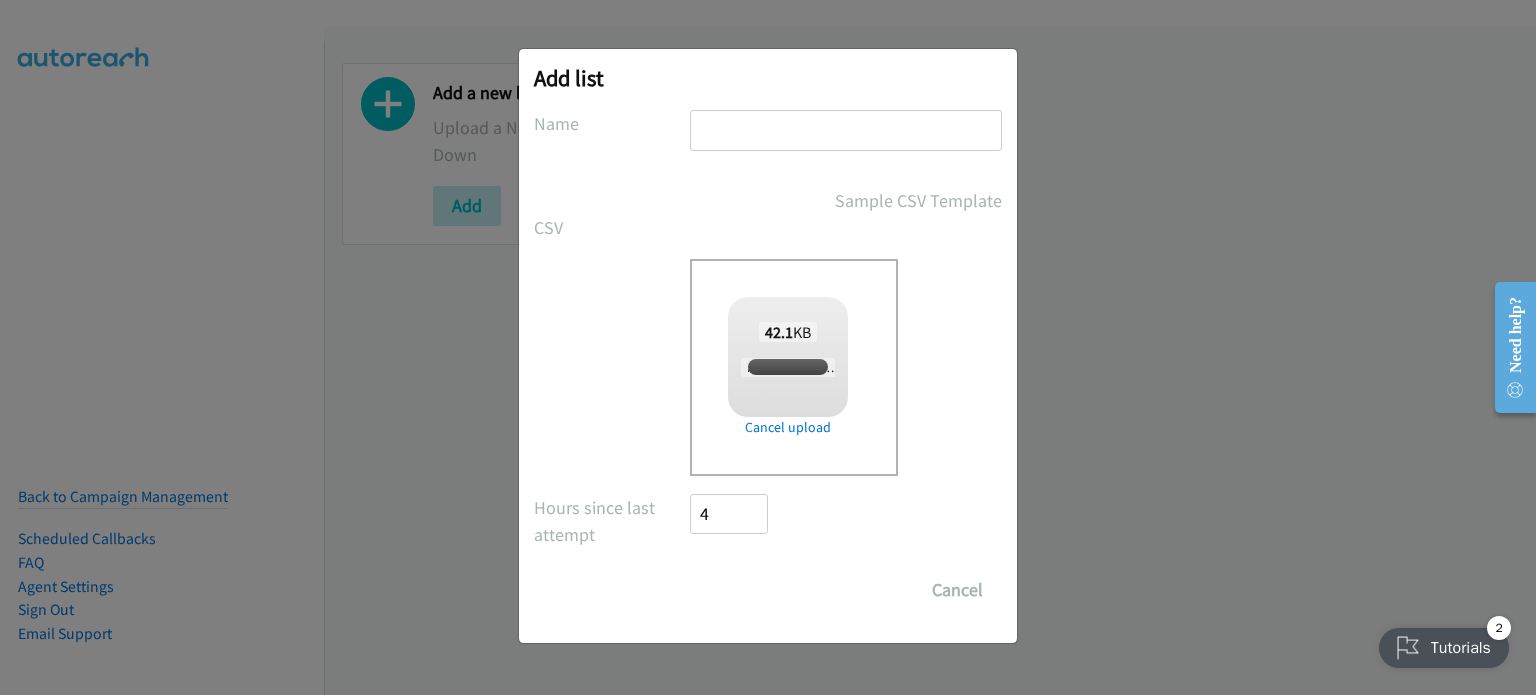 checkbox on "true" 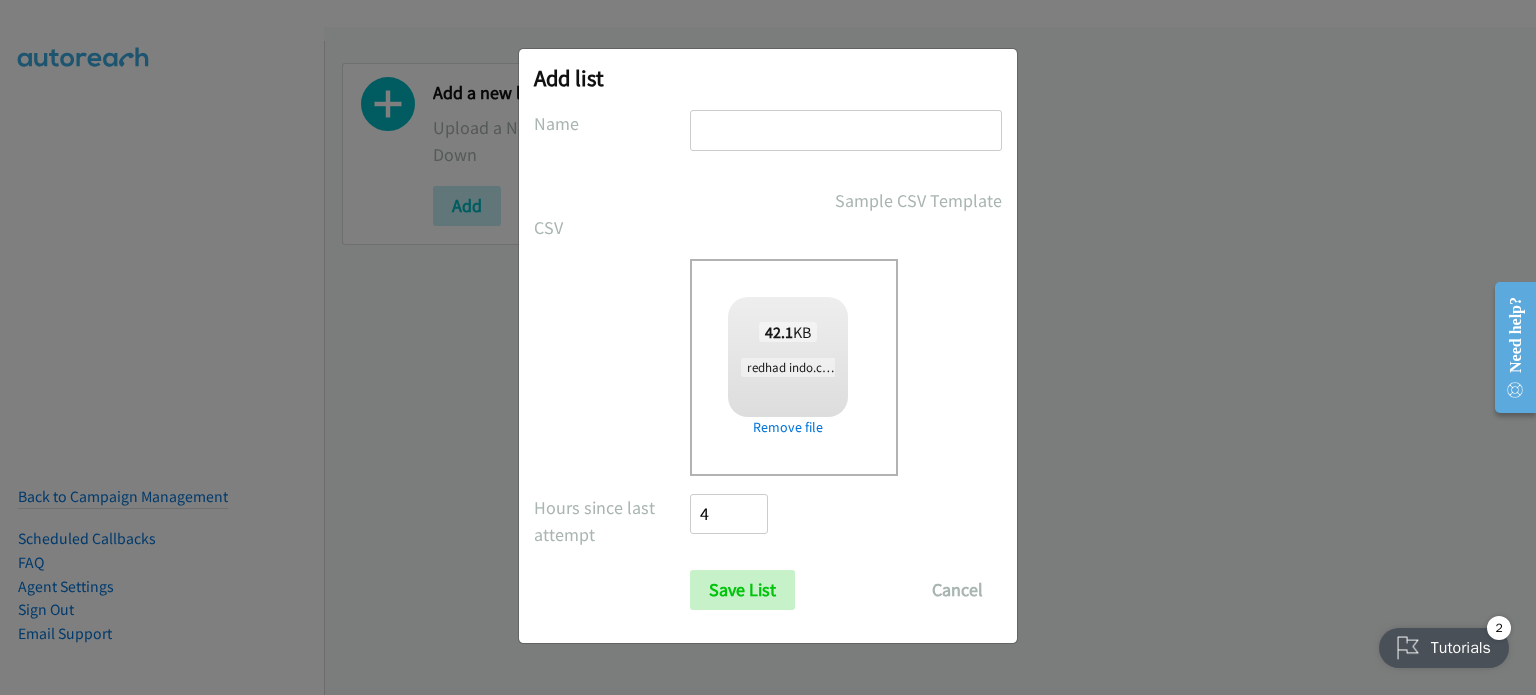 click at bounding box center [846, 130] 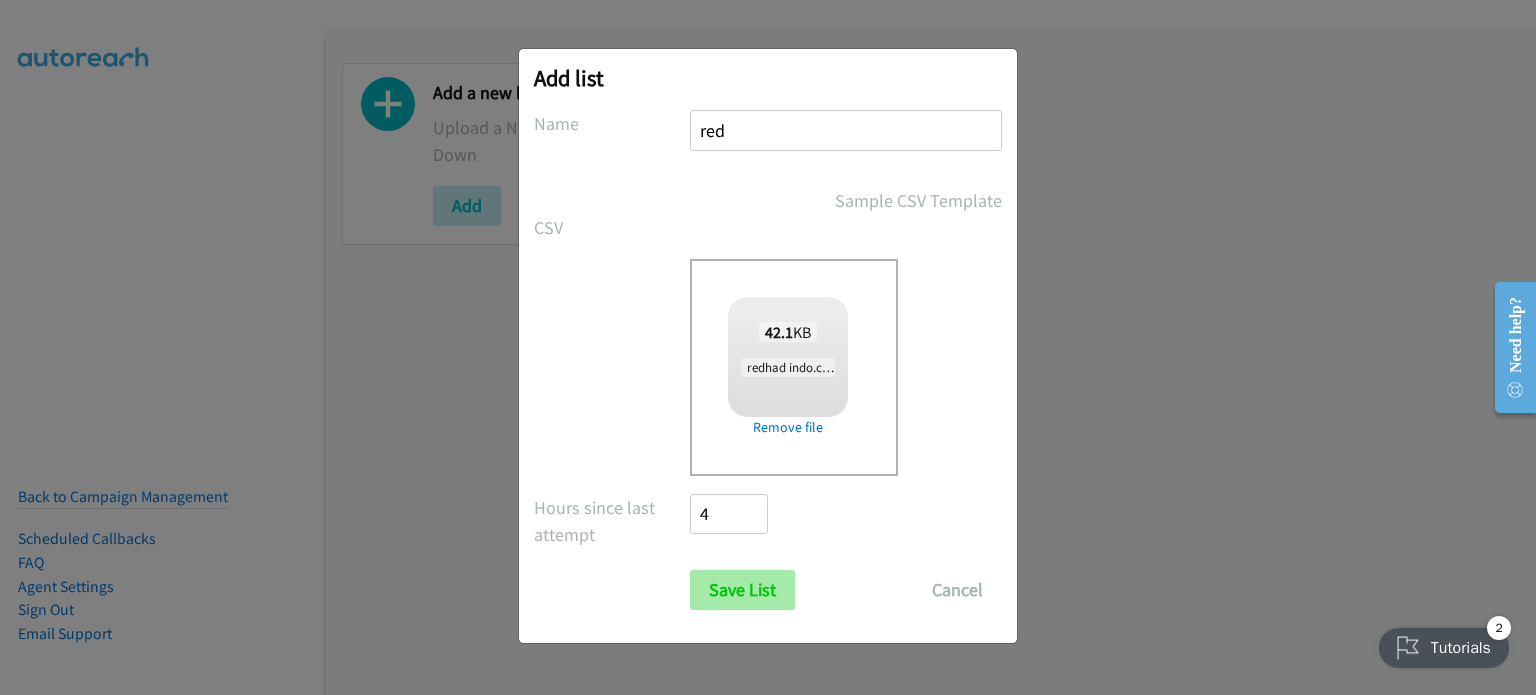 type on "red" 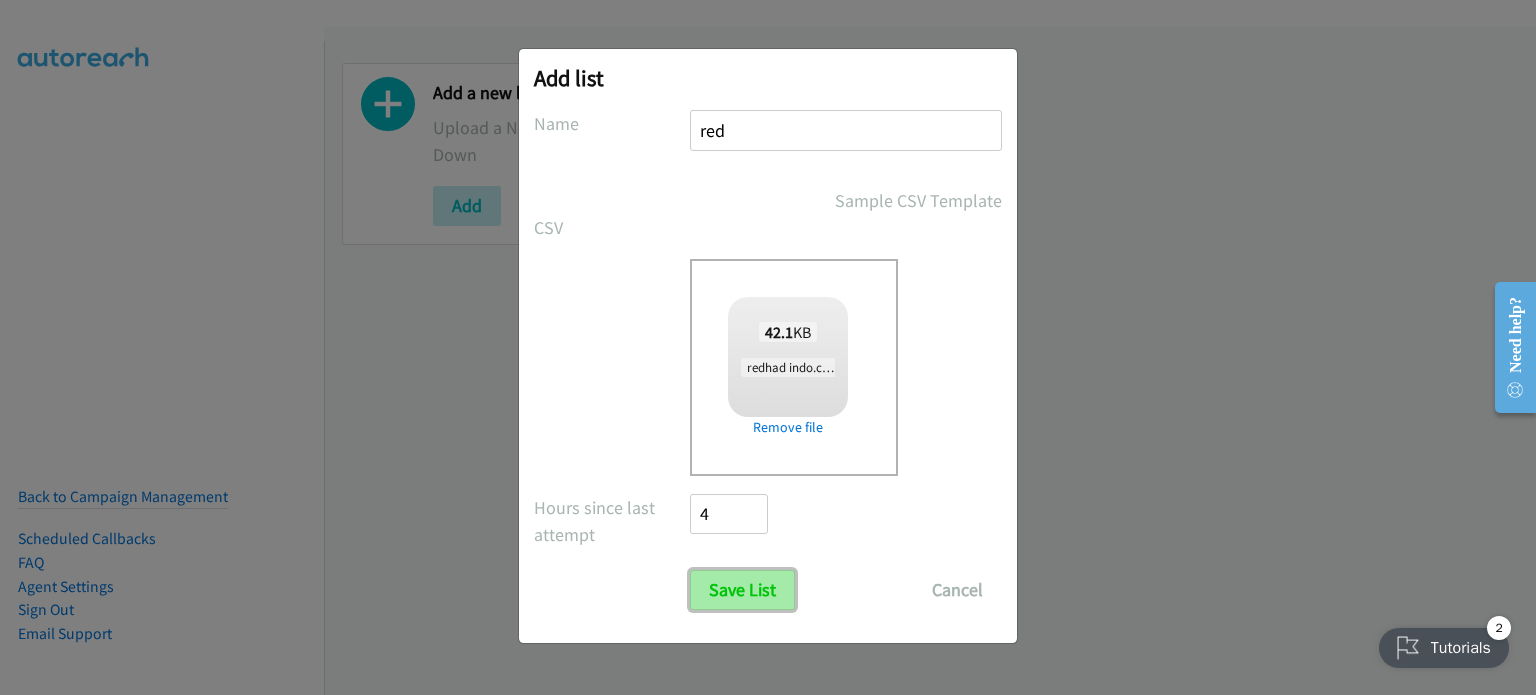 click on "Save List" at bounding box center [742, 590] 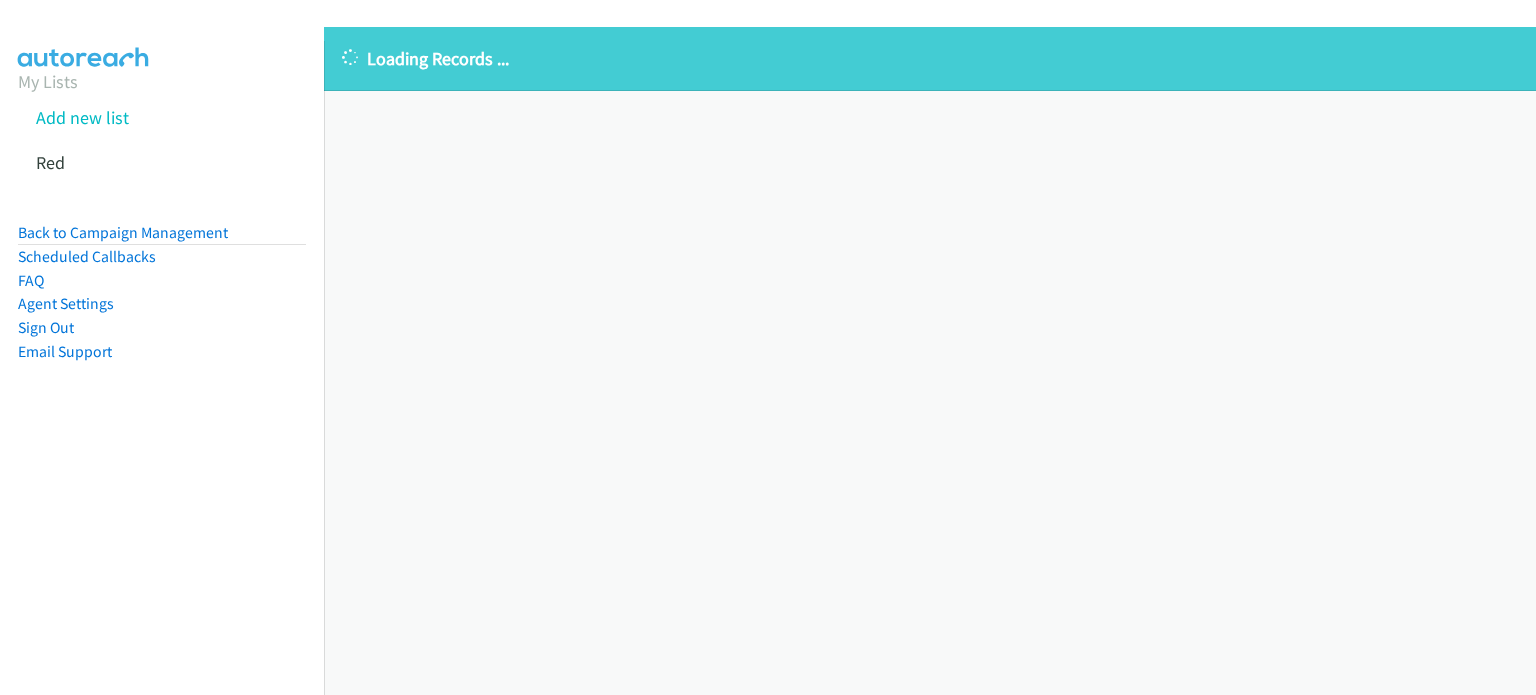 scroll, scrollTop: 0, scrollLeft: 0, axis: both 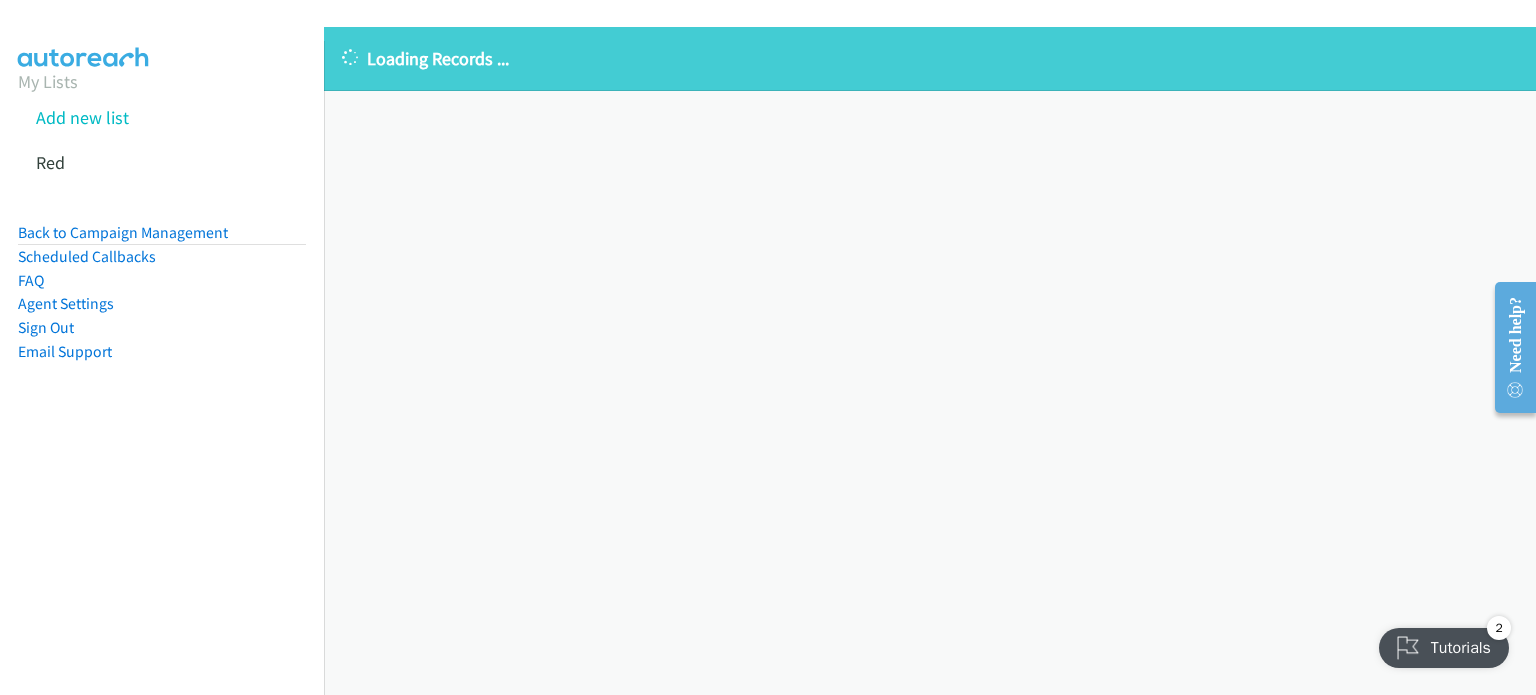 click on "My Lists
Add new list
Red
Back to Campaign Management
Scheduled Callbacks
FAQ
Agent Settings
Sign Out
Compact View
Email Support" at bounding box center [162, 388] 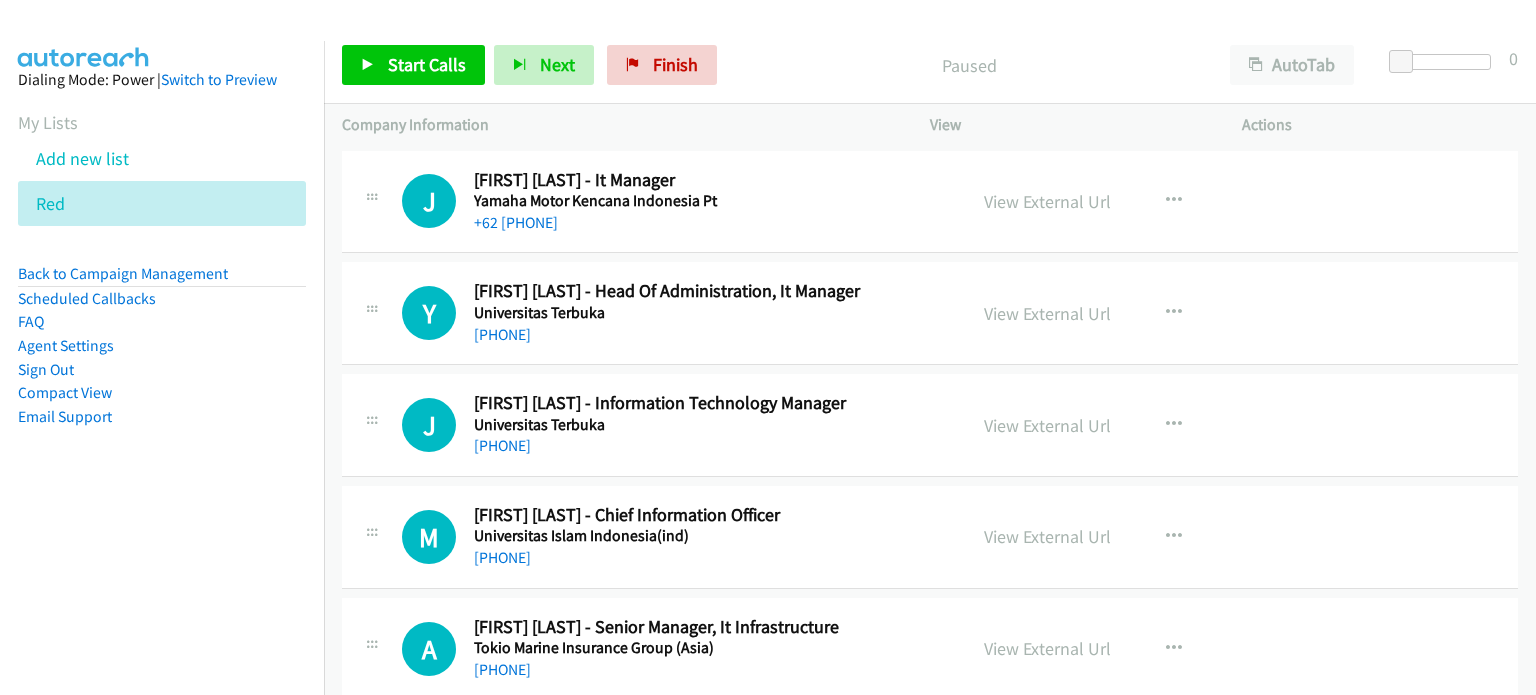 scroll, scrollTop: 0, scrollLeft: 0, axis: both 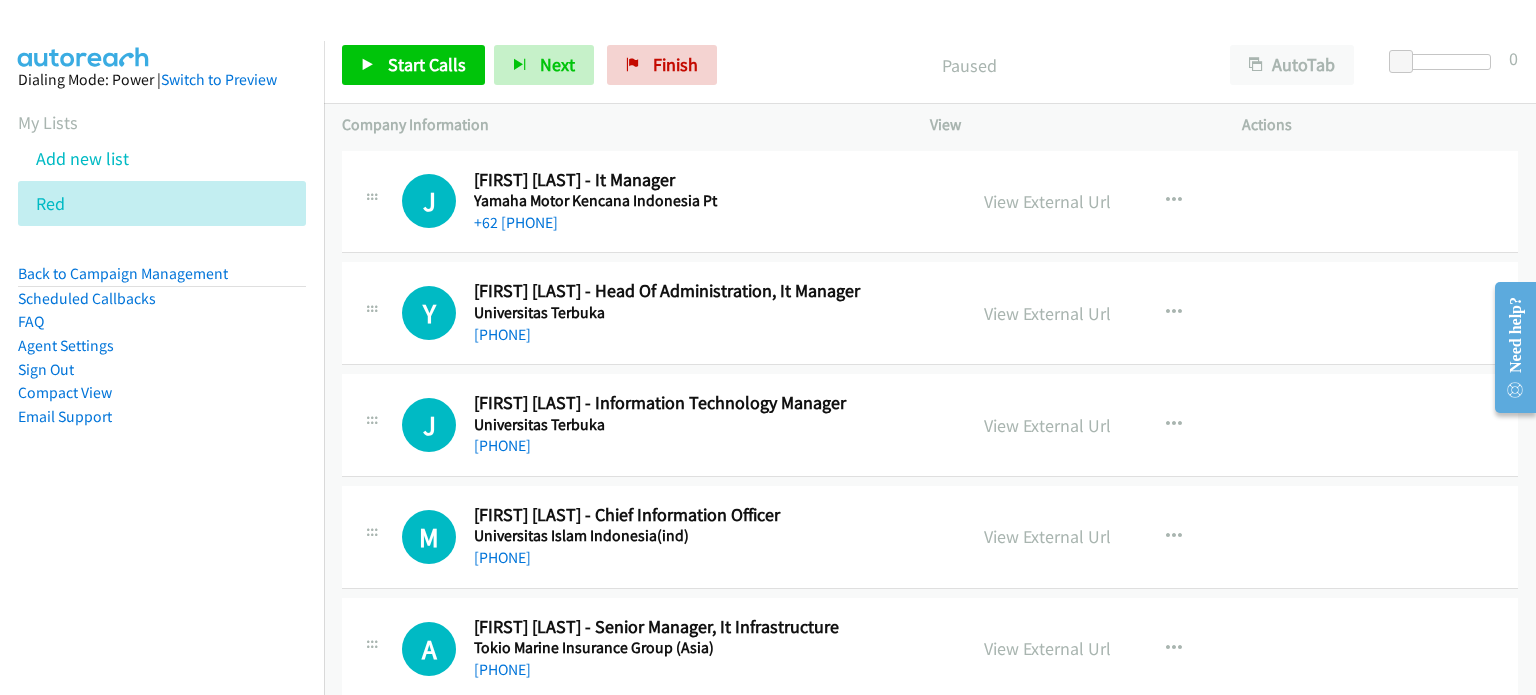 click on "Dialing [FIRST] - It Digital Marketing Manager" at bounding box center [162, 280] 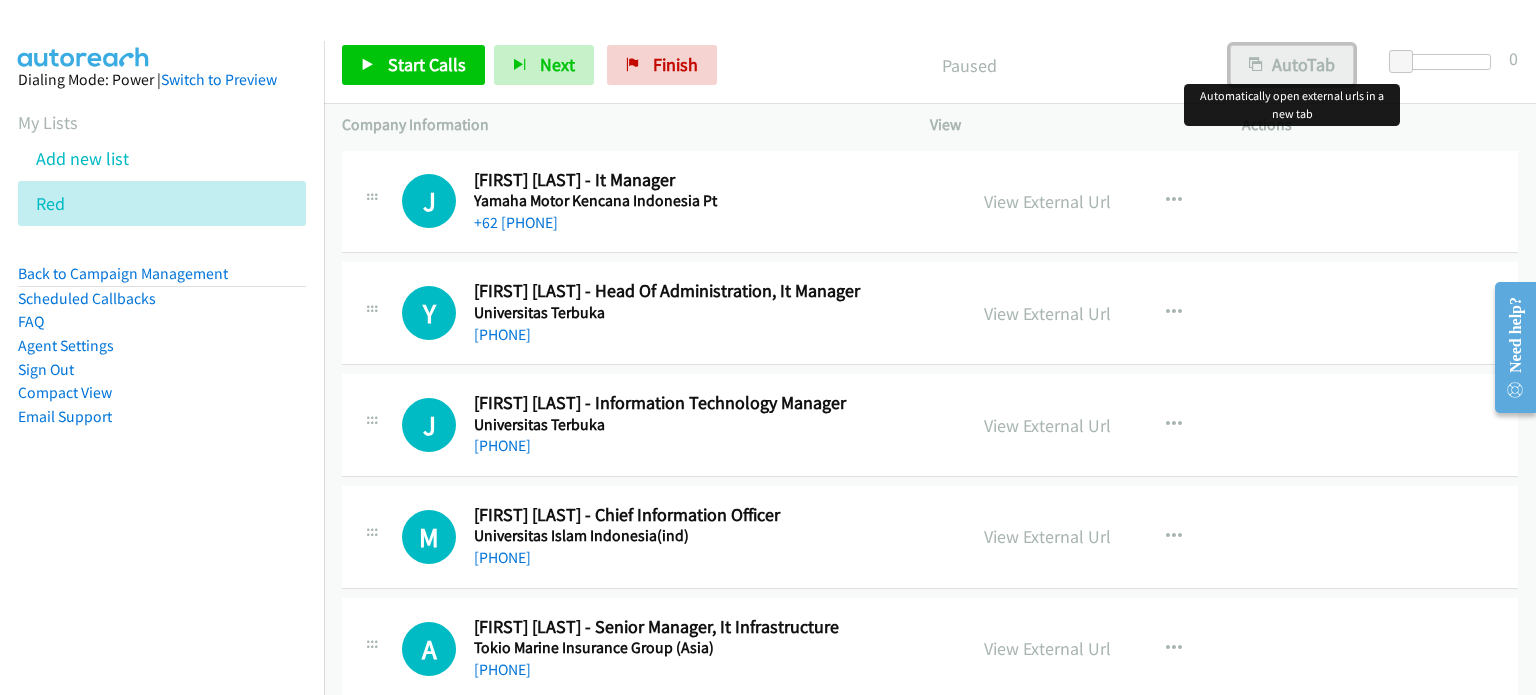 click on "AutoTab" at bounding box center [1292, 65] 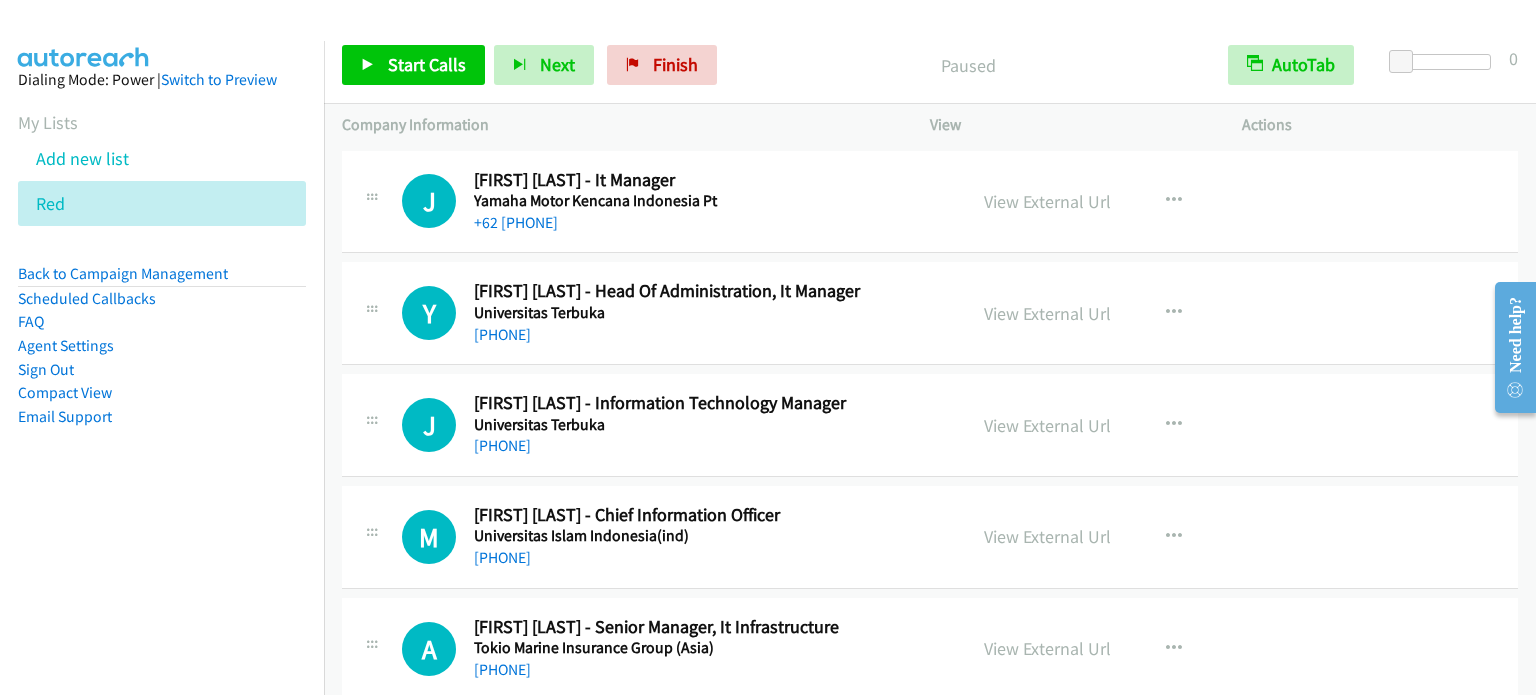 drag, startPoint x: 238, startPoint y: 416, endPoint x: 389, endPoint y: 283, distance: 201.22127 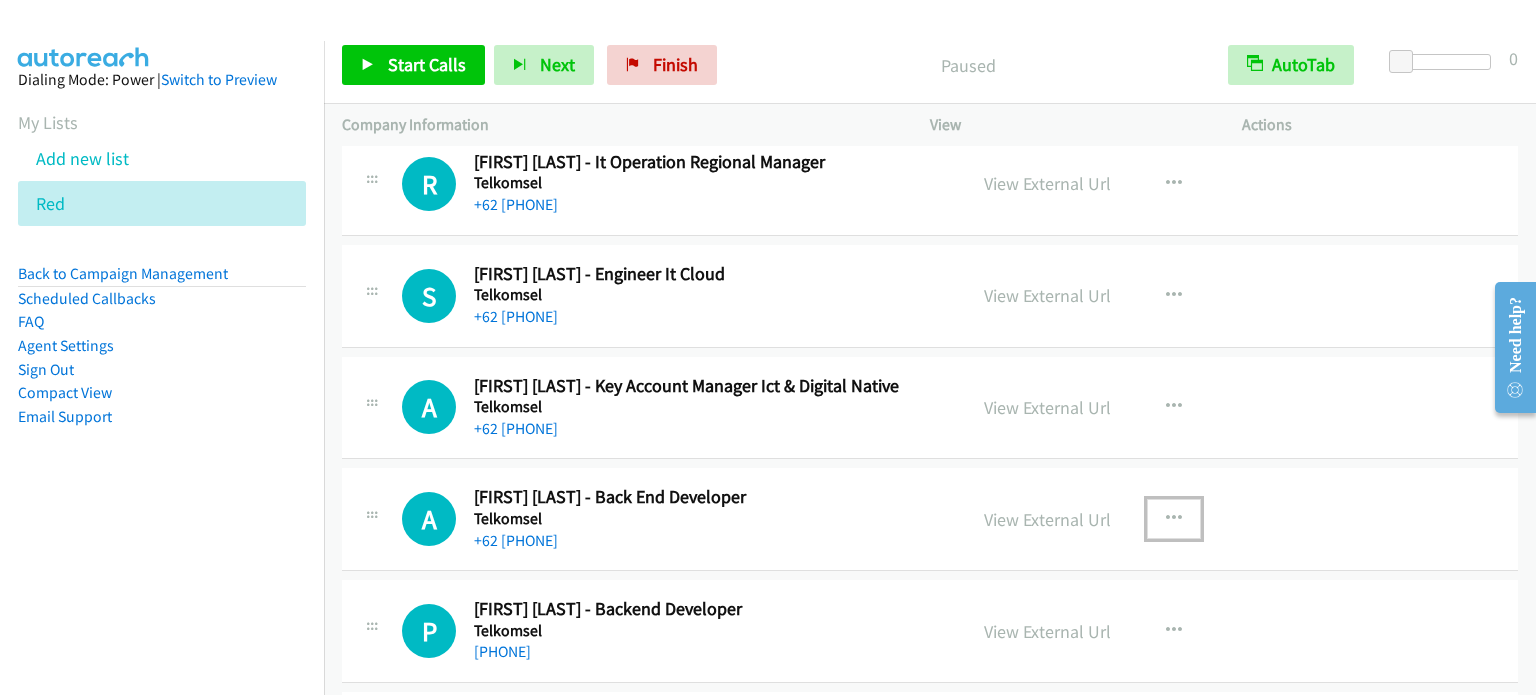 click at bounding box center (1174, 519) 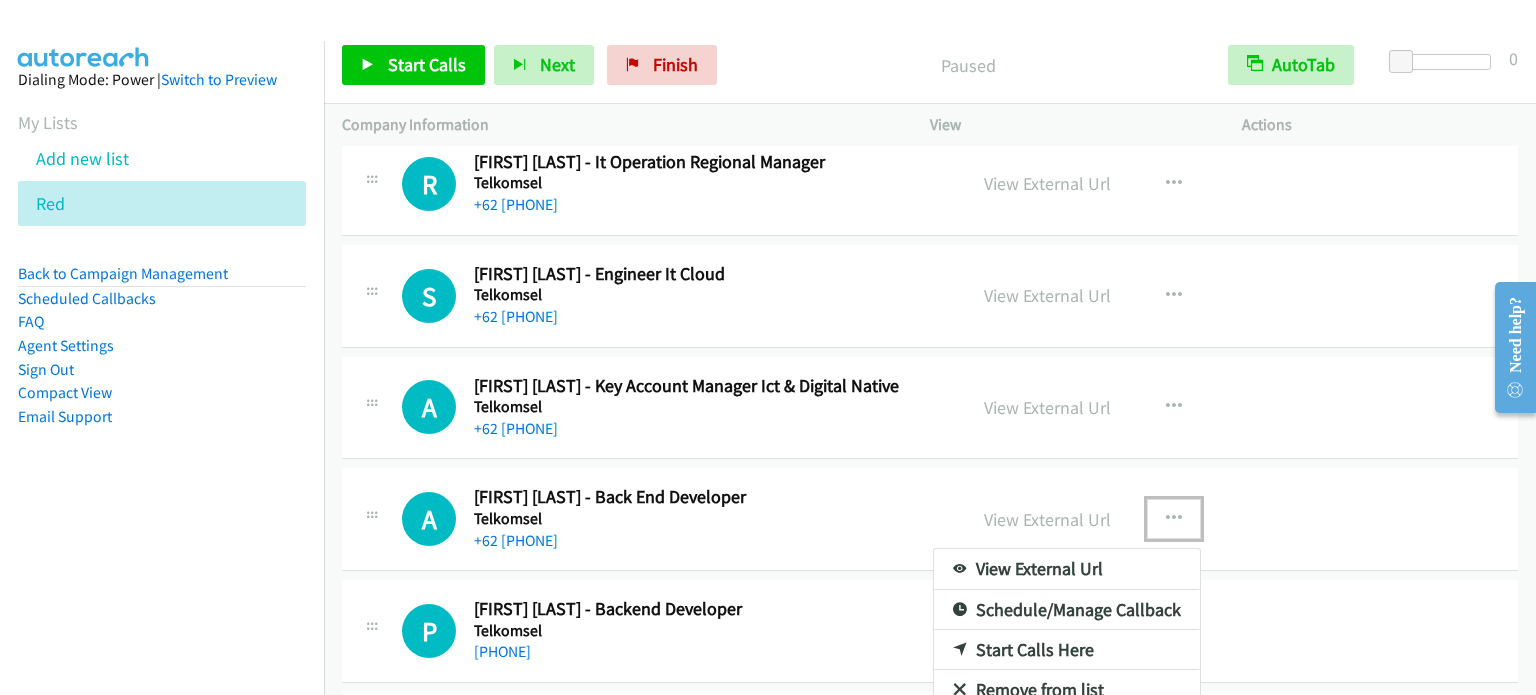 click on "Start Calls Here" at bounding box center [1067, 650] 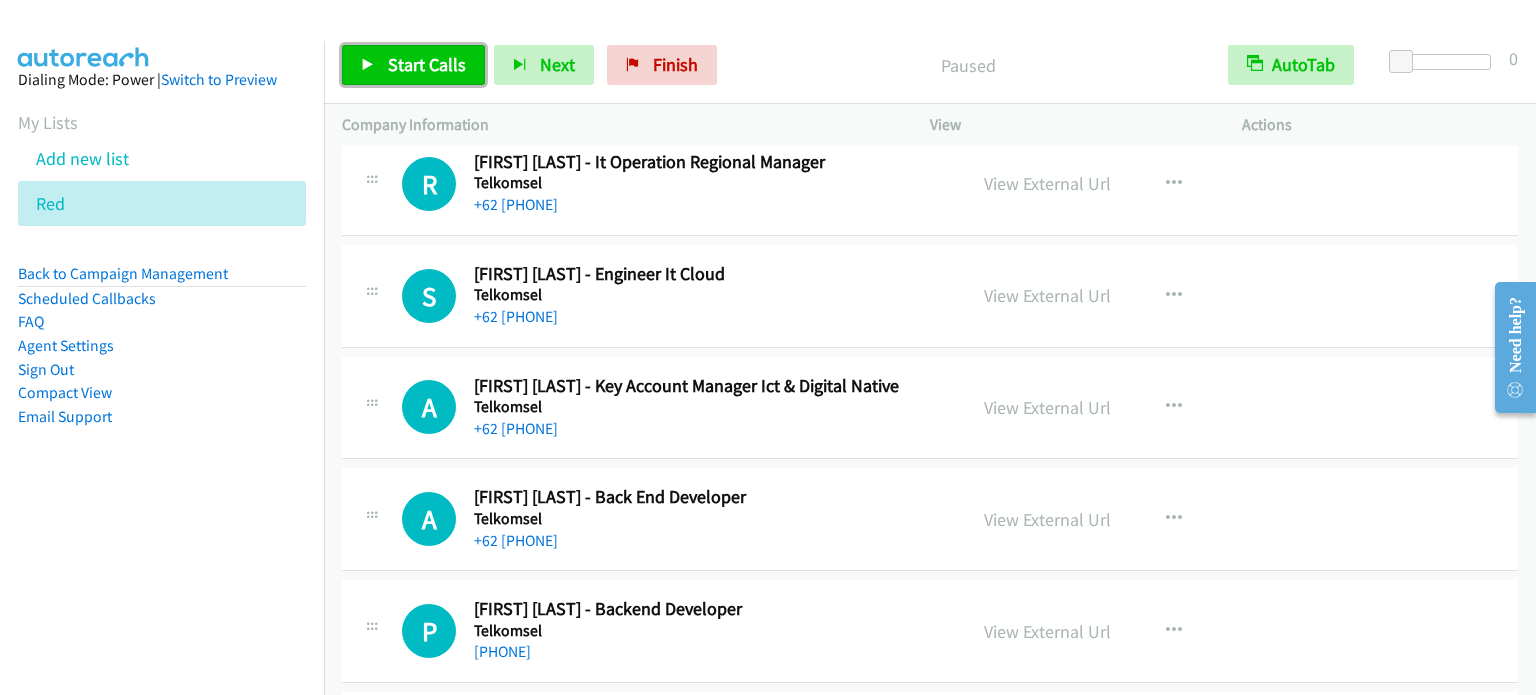 click on "Start Calls" at bounding box center (413, 65) 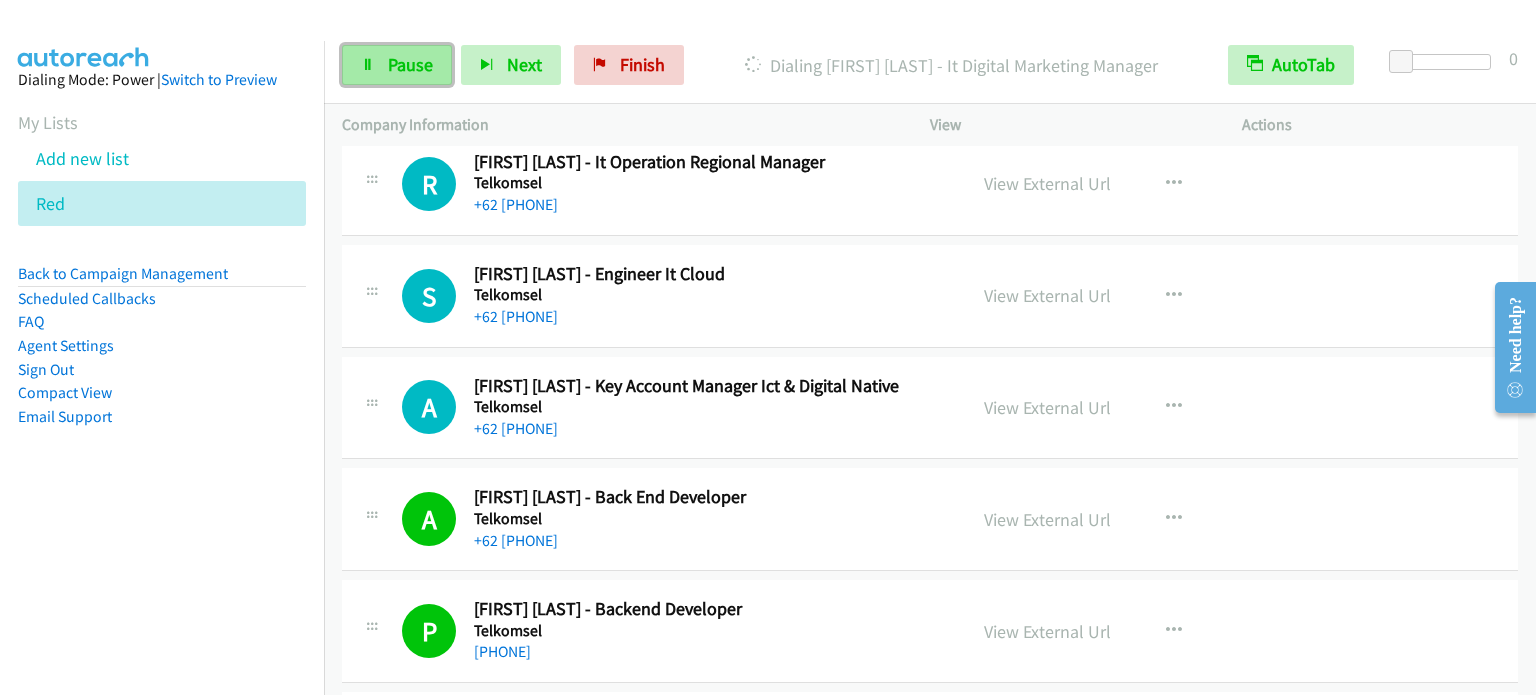 drag, startPoint x: 419, startPoint y: 62, endPoint x: 430, endPoint y: 70, distance: 13.601471 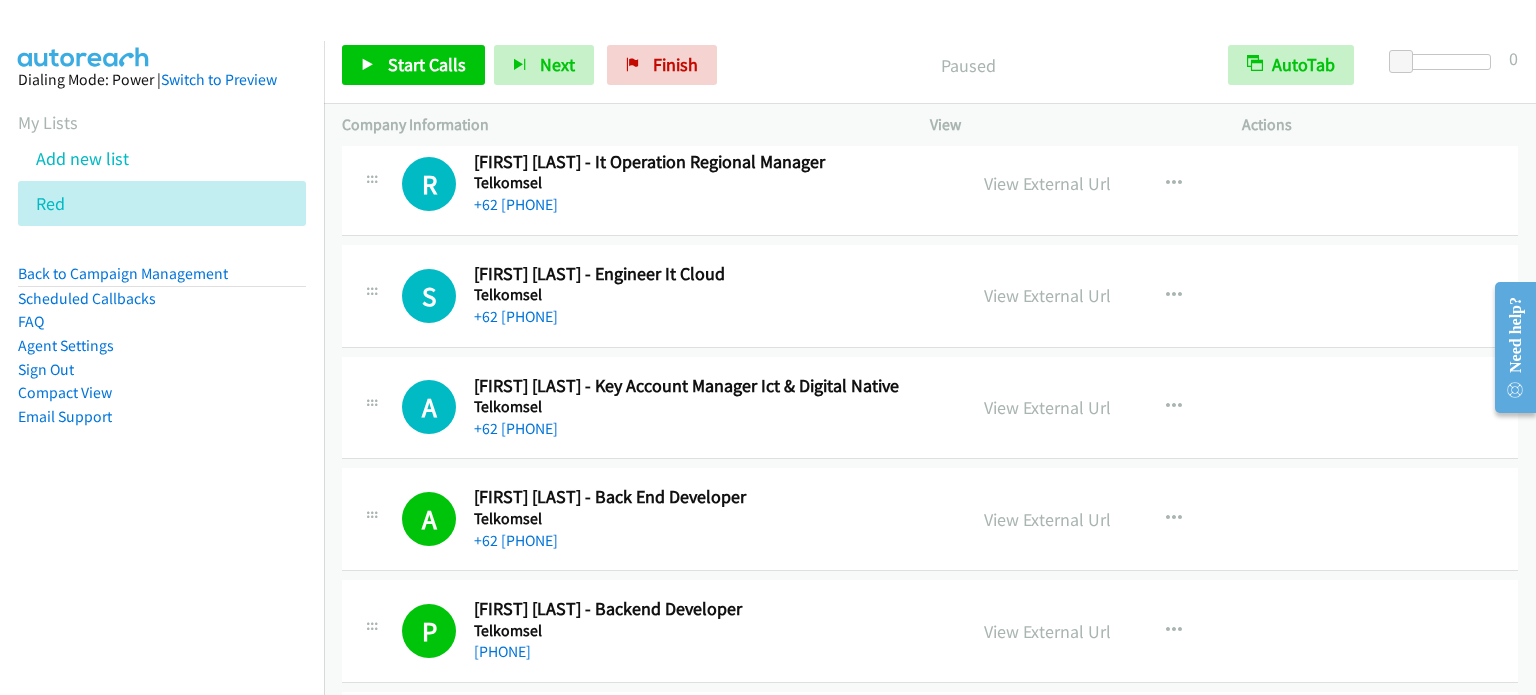 drag, startPoint x: 64, startPoint y: 519, endPoint x: 136, endPoint y: 391, distance: 146.86047 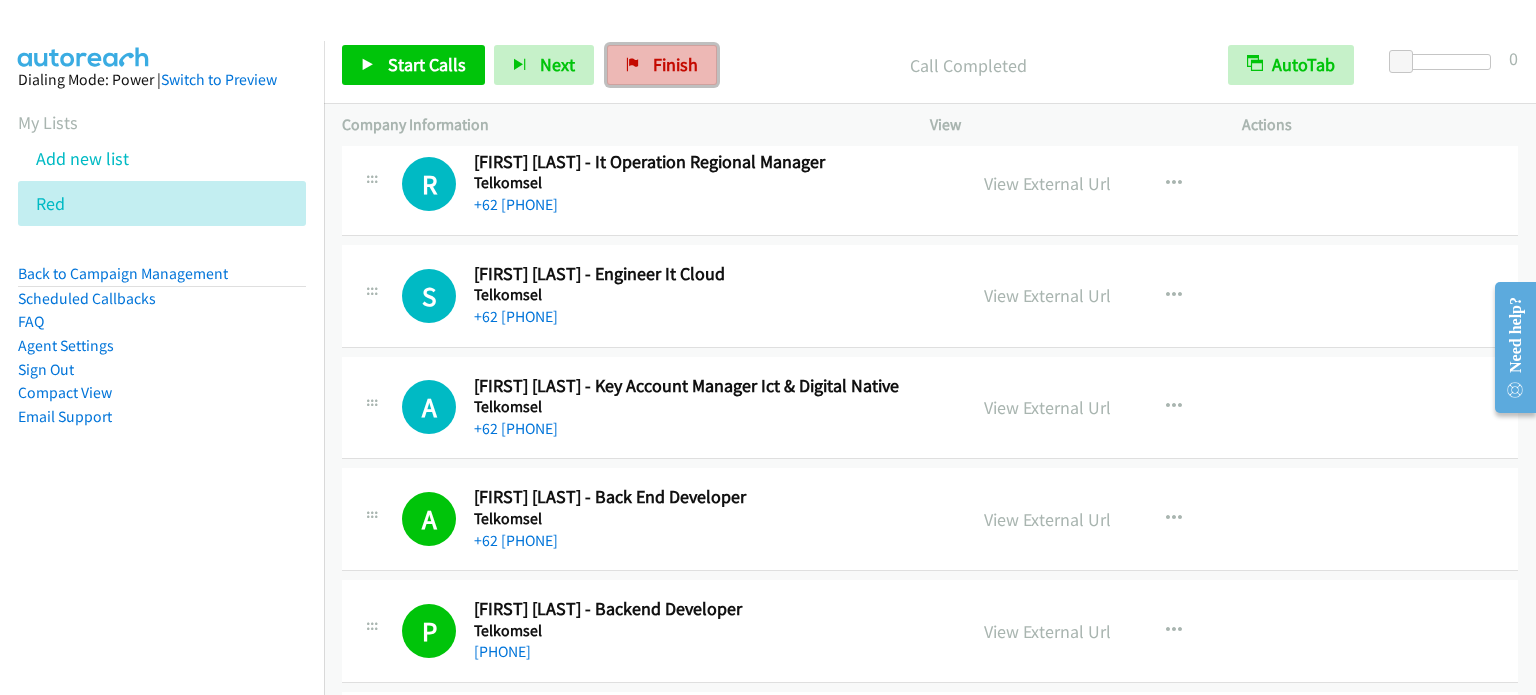 click on "Finish" at bounding box center [662, 65] 